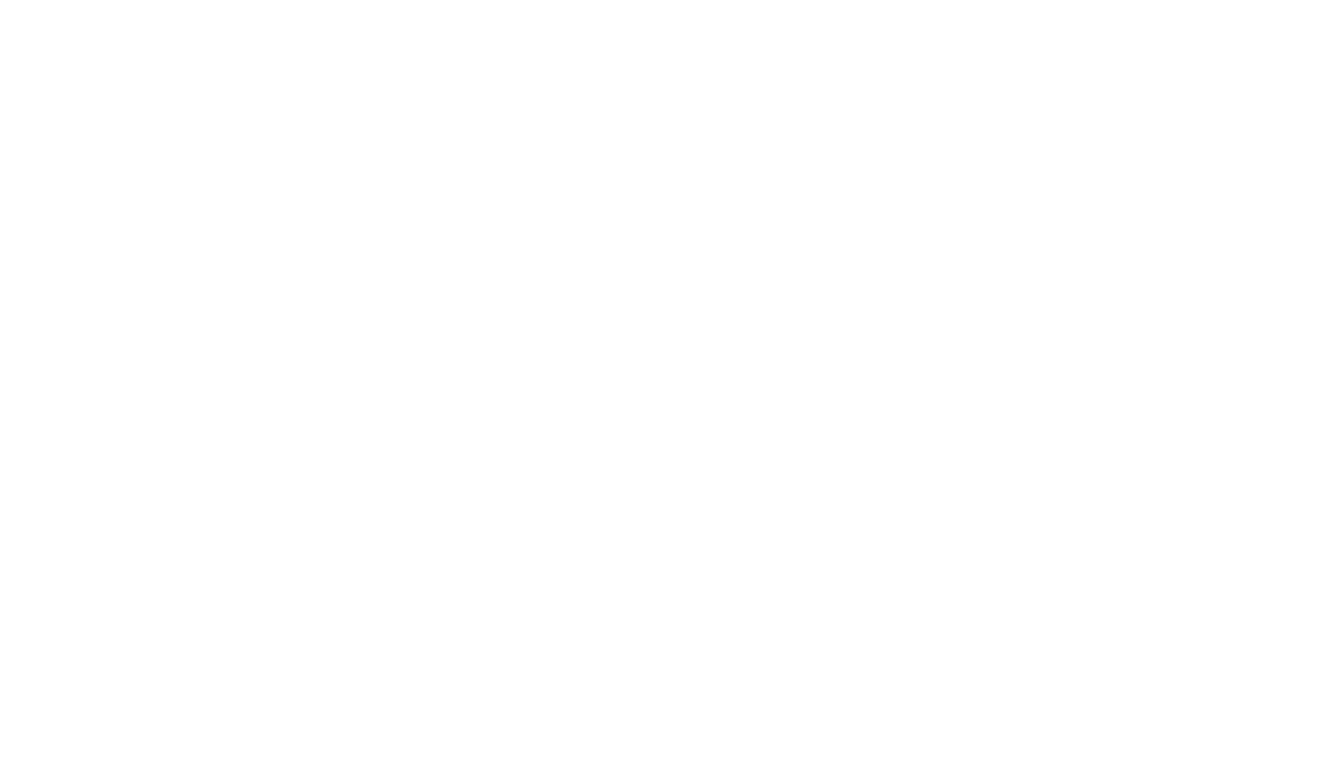 scroll, scrollTop: 0, scrollLeft: 0, axis: both 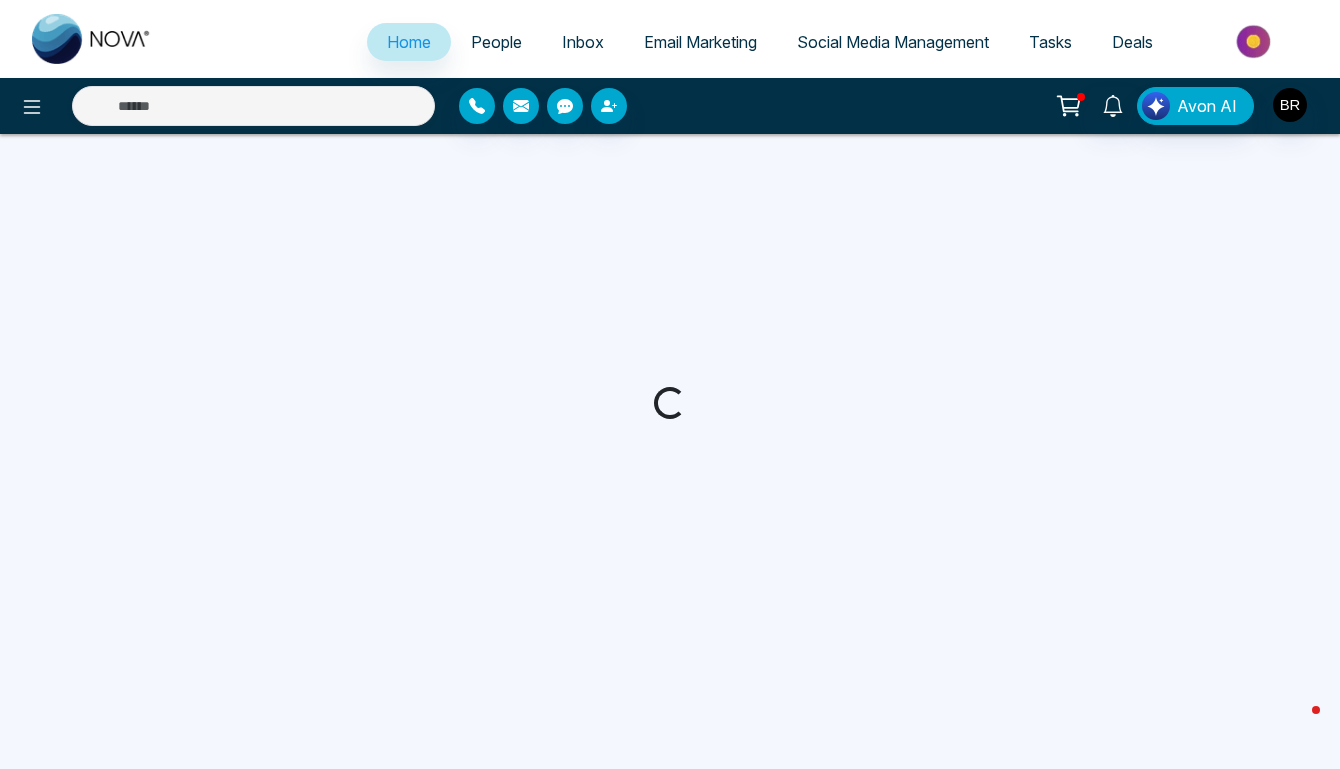 select on "*" 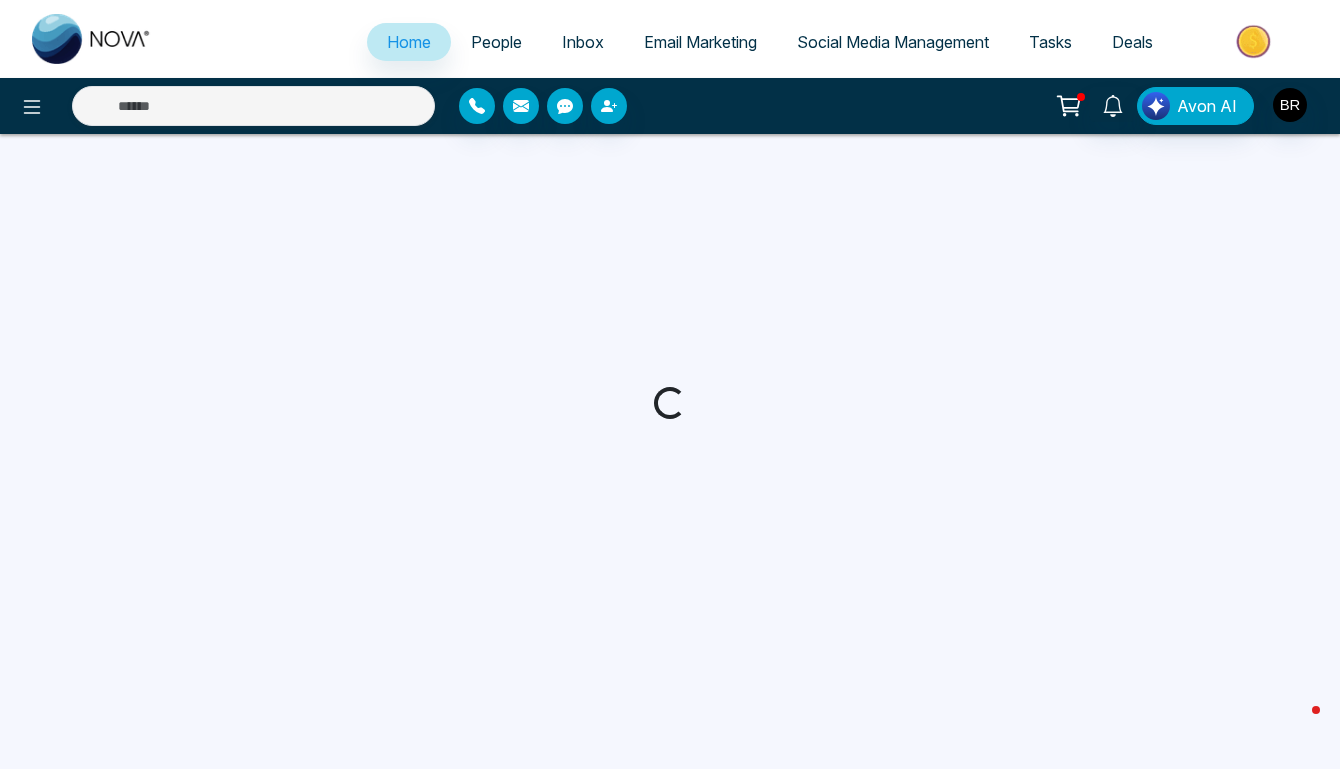 select on "*" 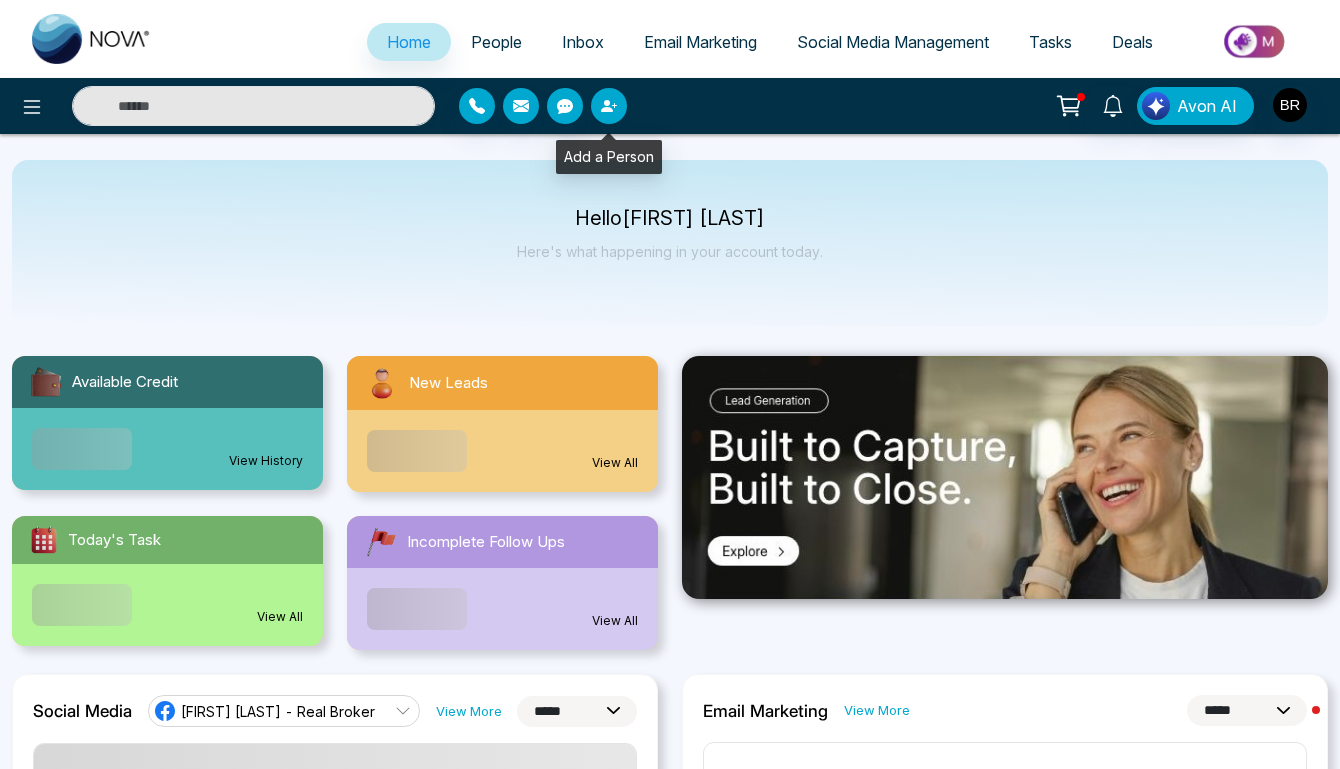 click 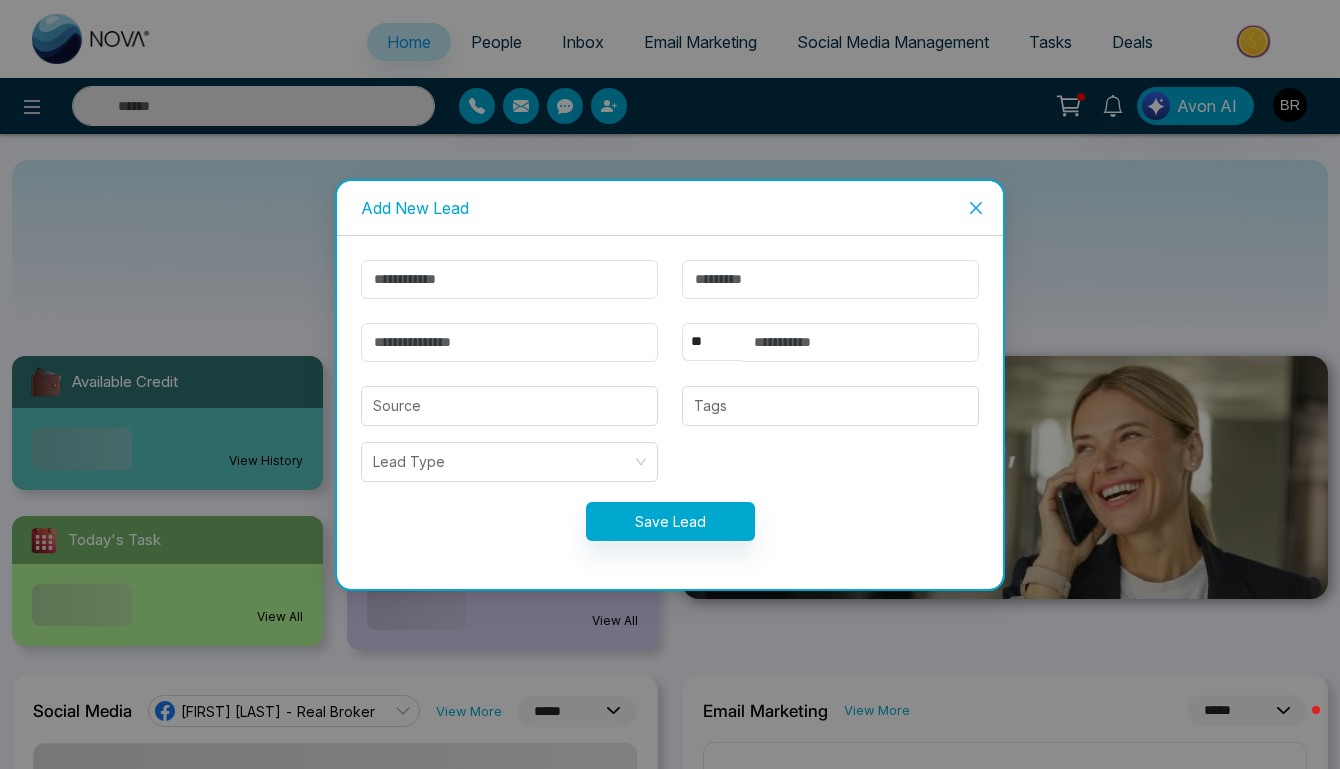 click at bounding box center (976, 208) 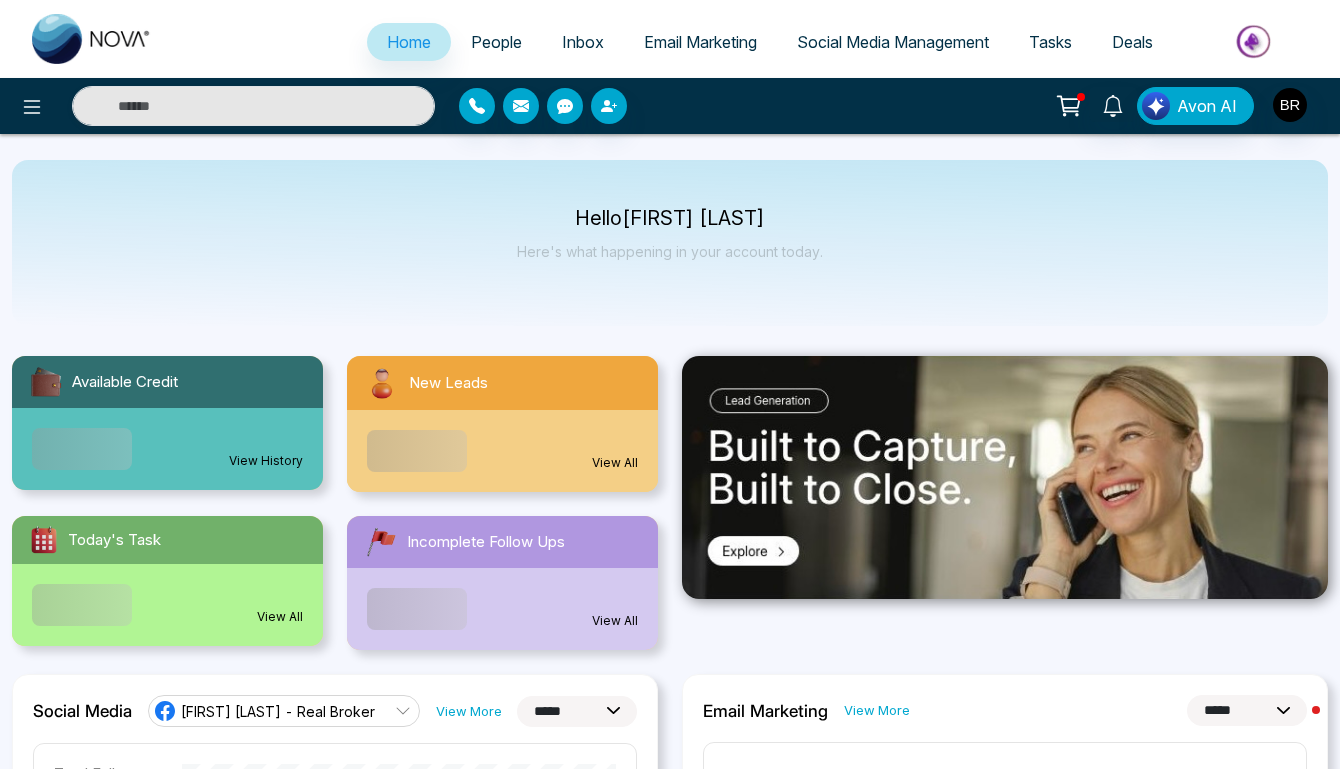 click on "People" at bounding box center (496, 42) 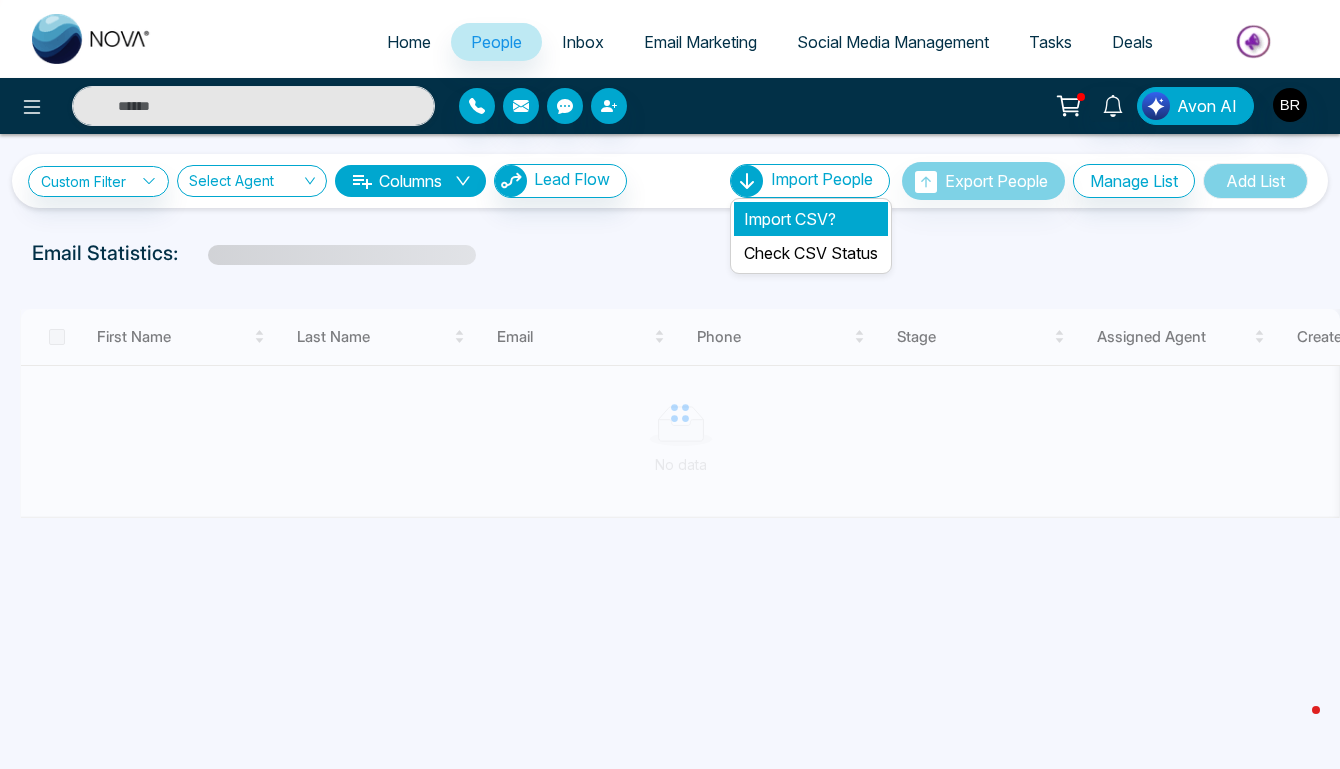 click on "Import CSV?" at bounding box center [811, 219] 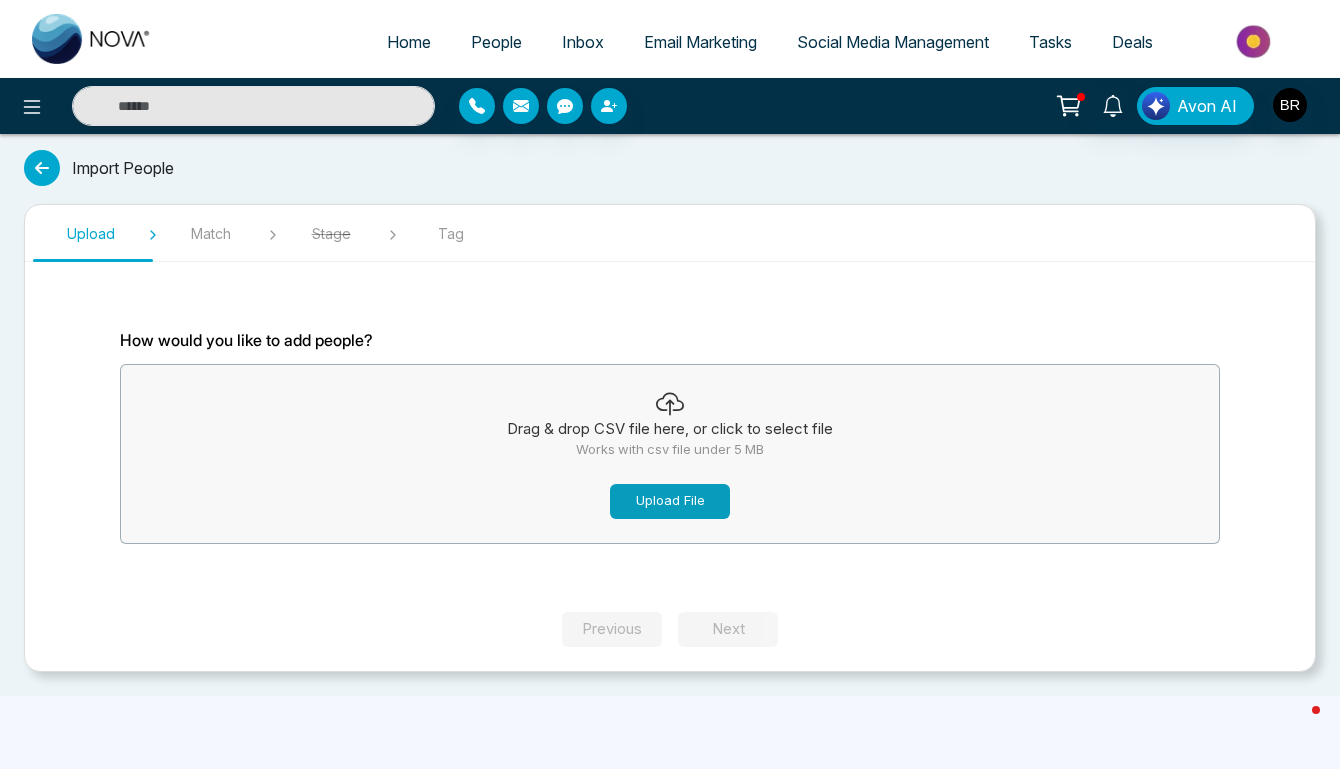 click on "Upload File" at bounding box center (670, 501) 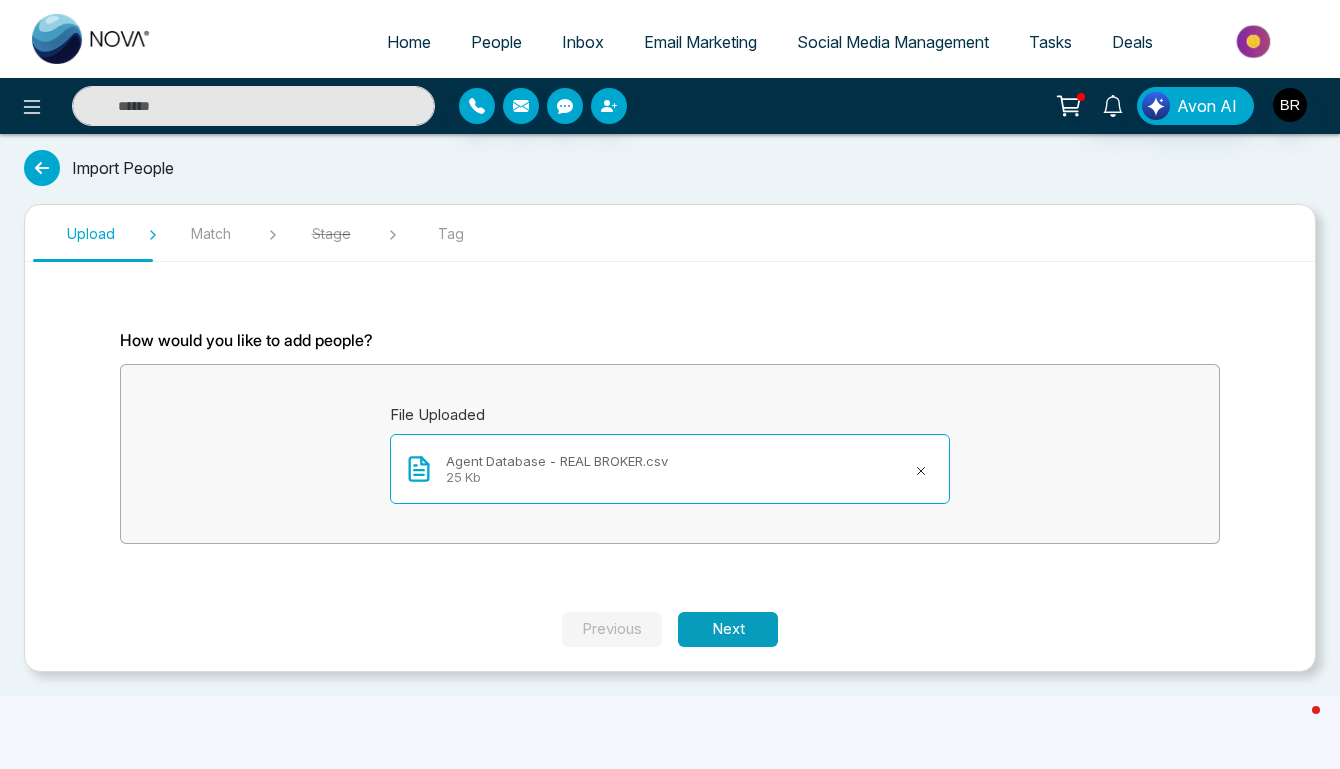 click on "Next" at bounding box center (728, 629) 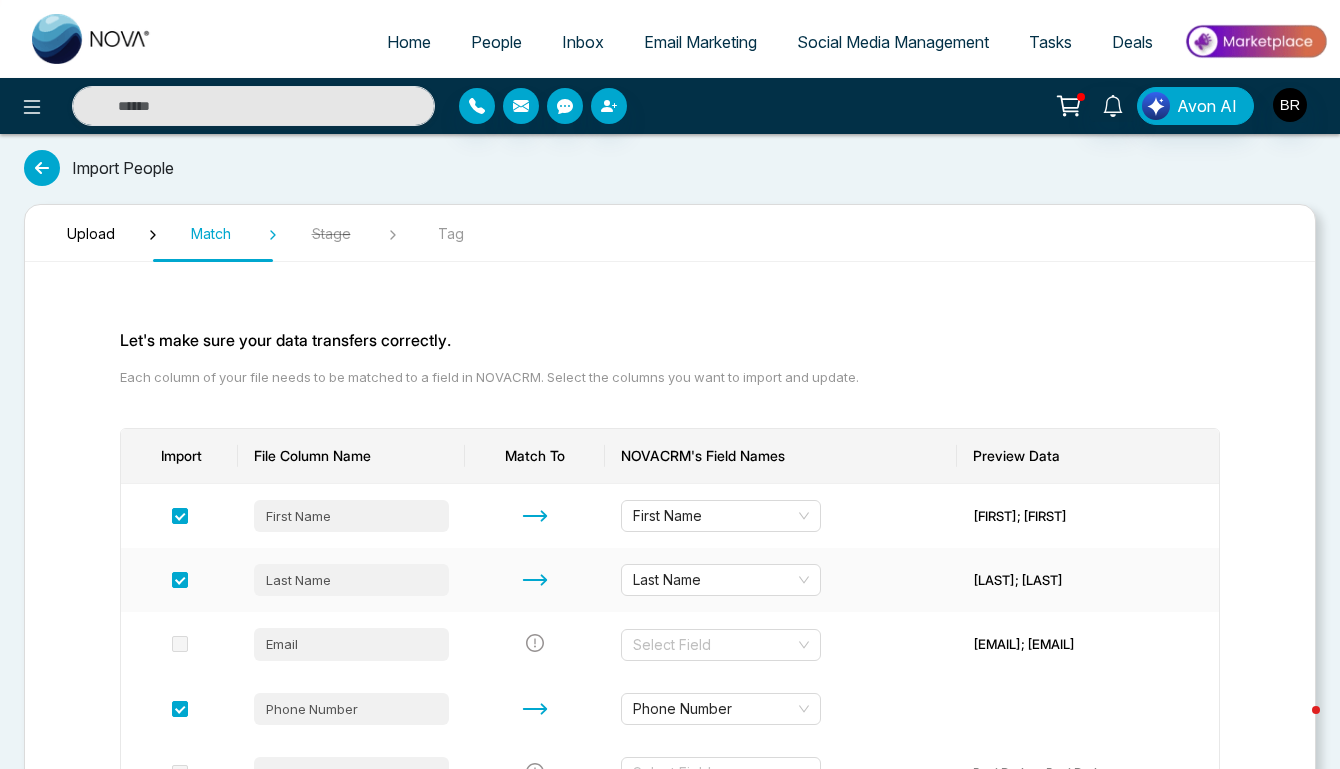click at bounding box center [535, 580] 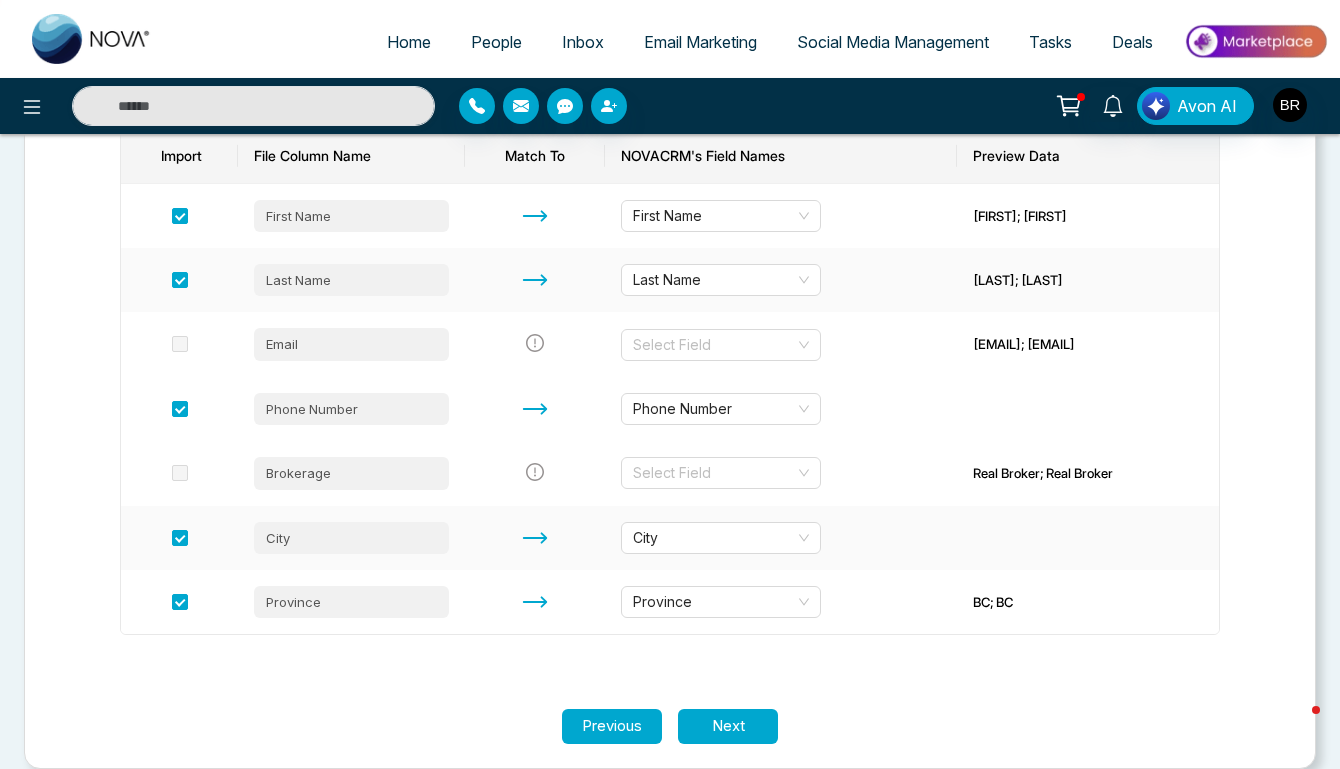 scroll, scrollTop: 321, scrollLeft: 0, axis: vertical 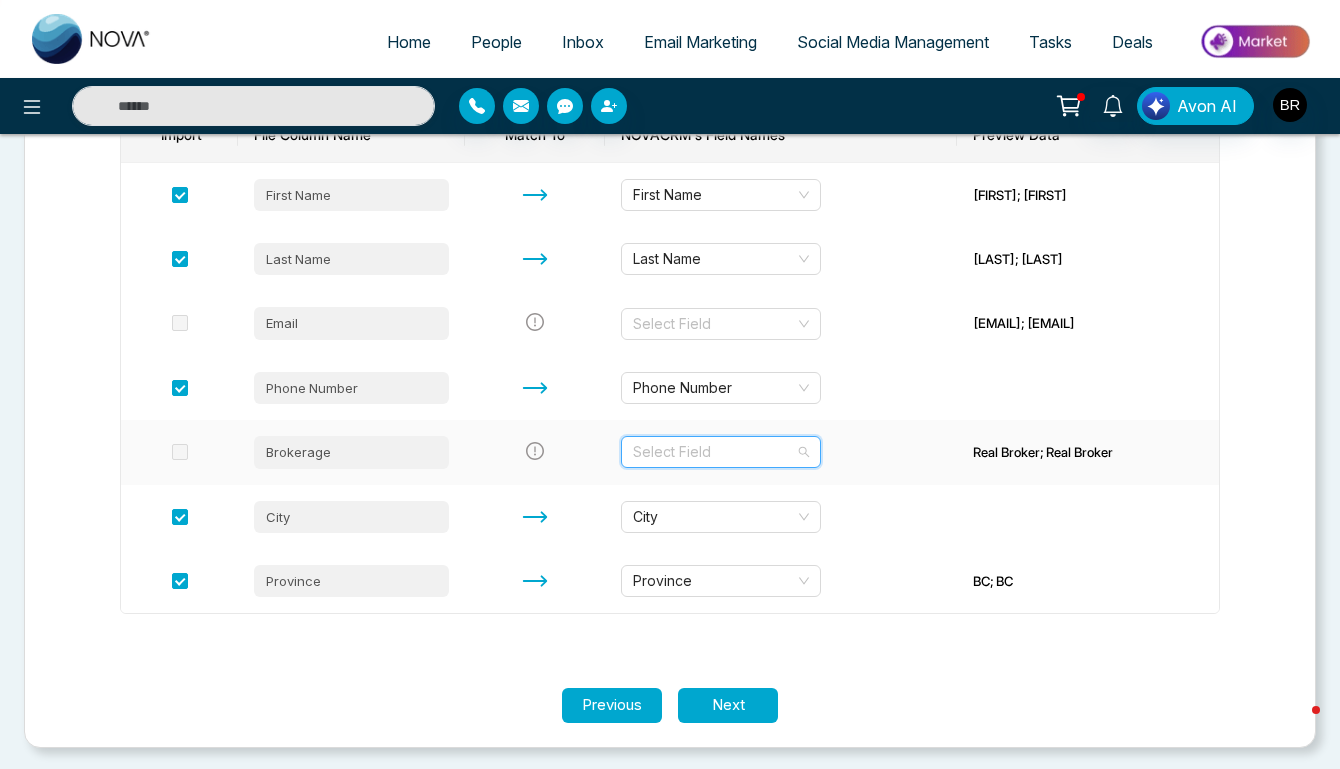 click at bounding box center [714, 452] 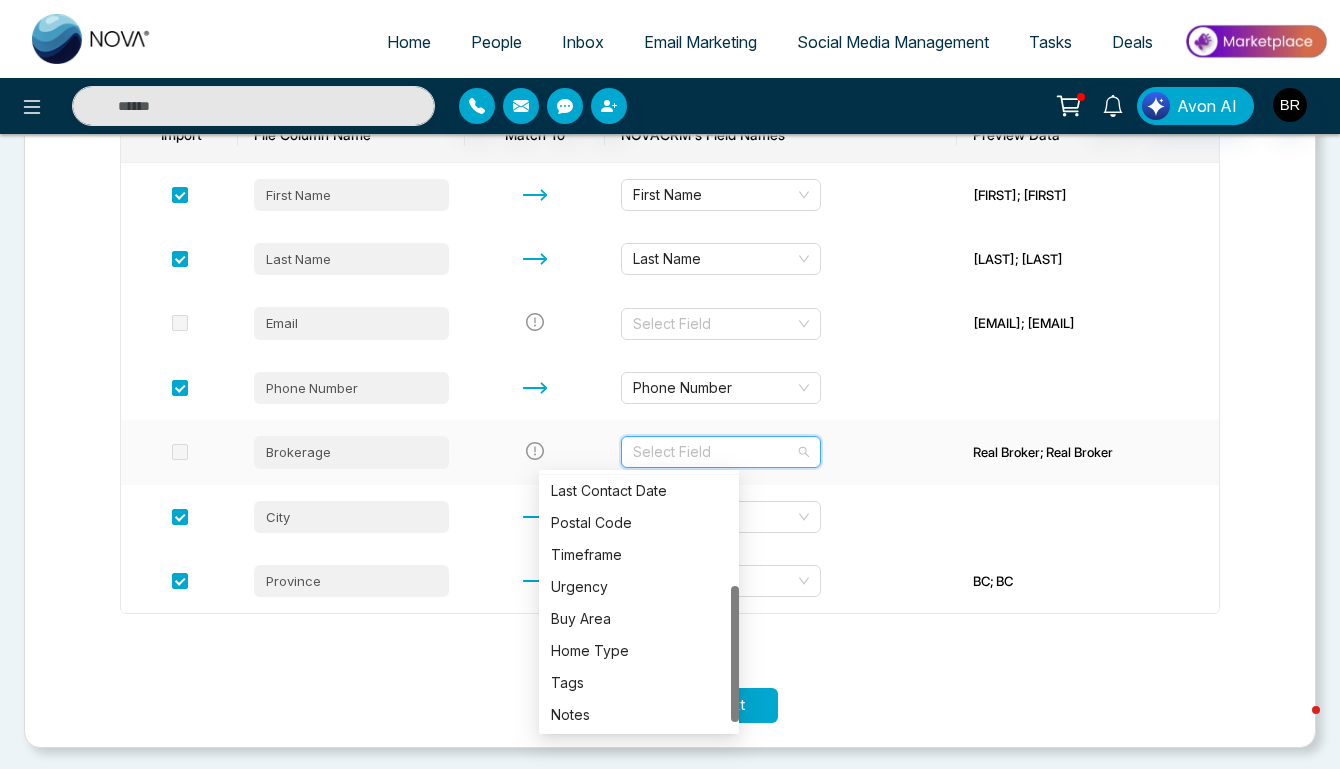 scroll, scrollTop: 223, scrollLeft: 0, axis: vertical 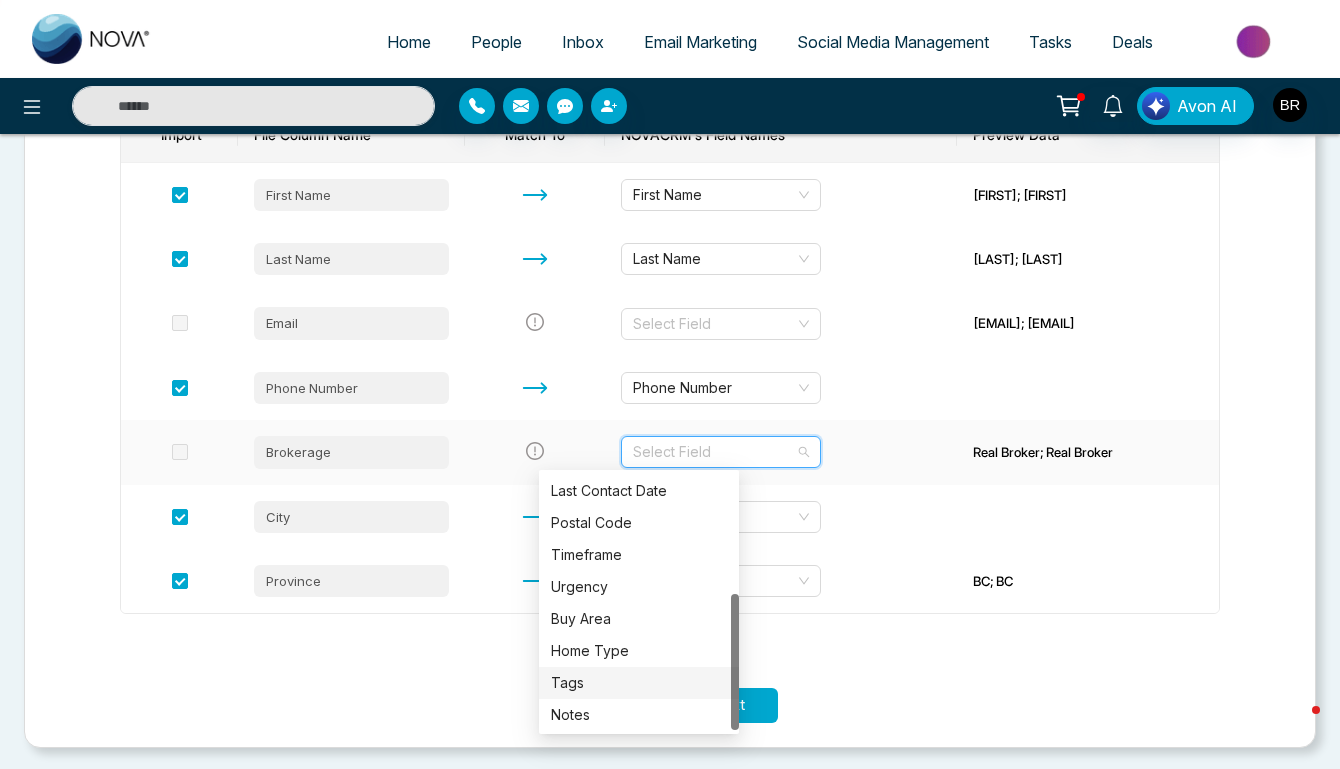 click on "Tags" at bounding box center [639, 683] 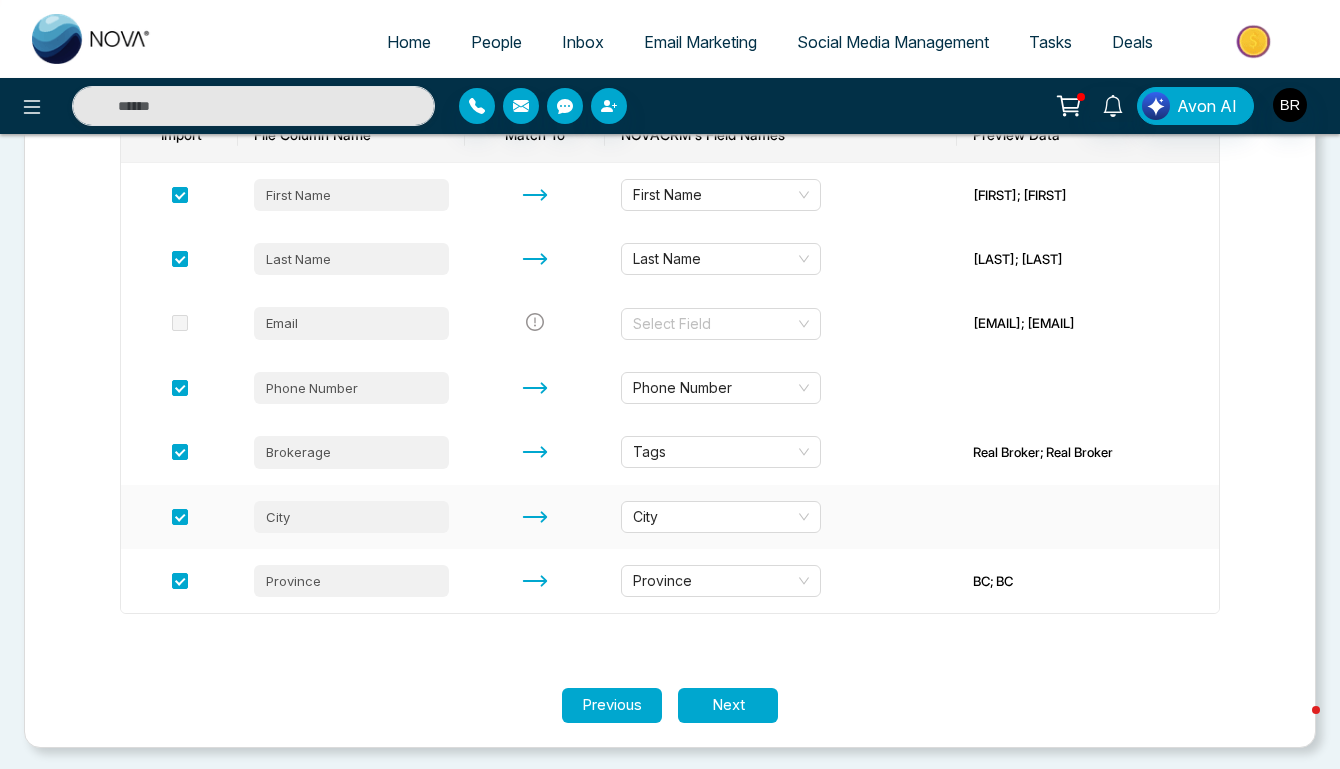 click at bounding box center (535, 517) 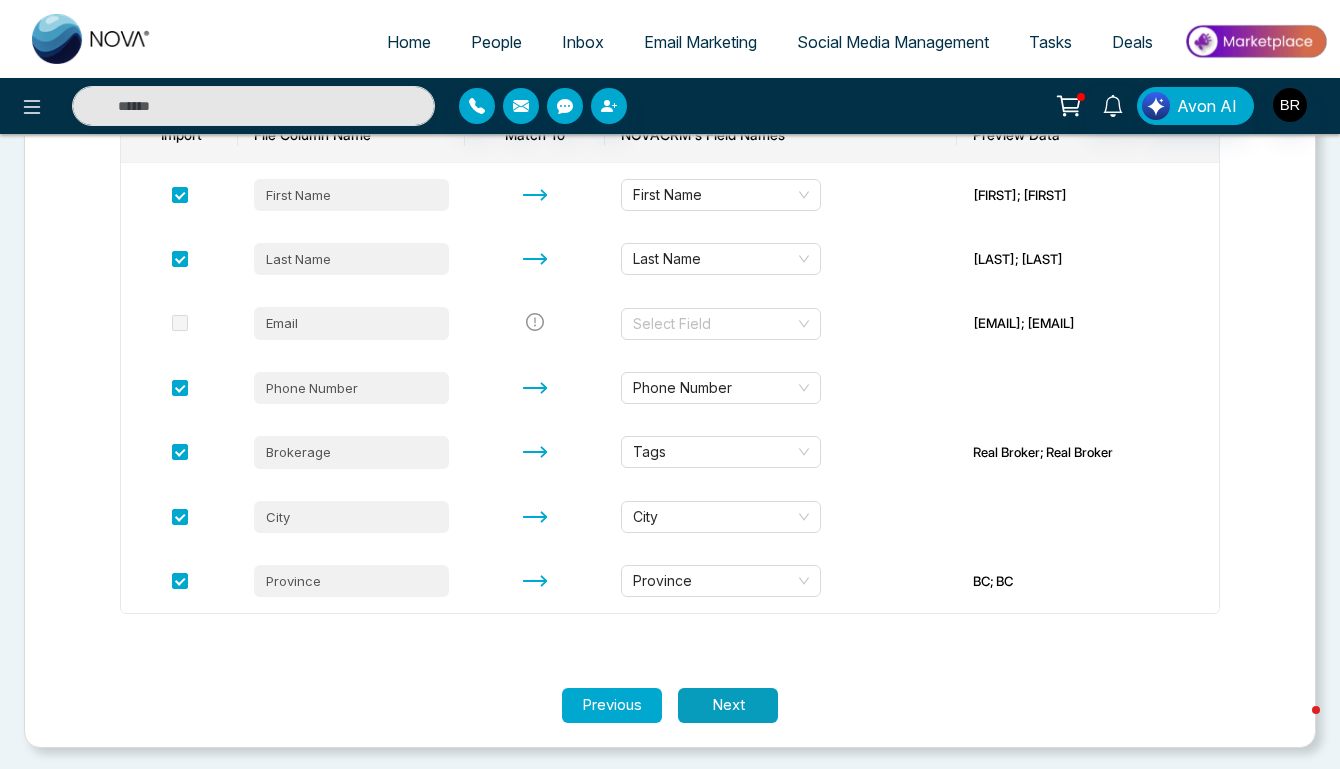 click on "Next" at bounding box center [728, 705] 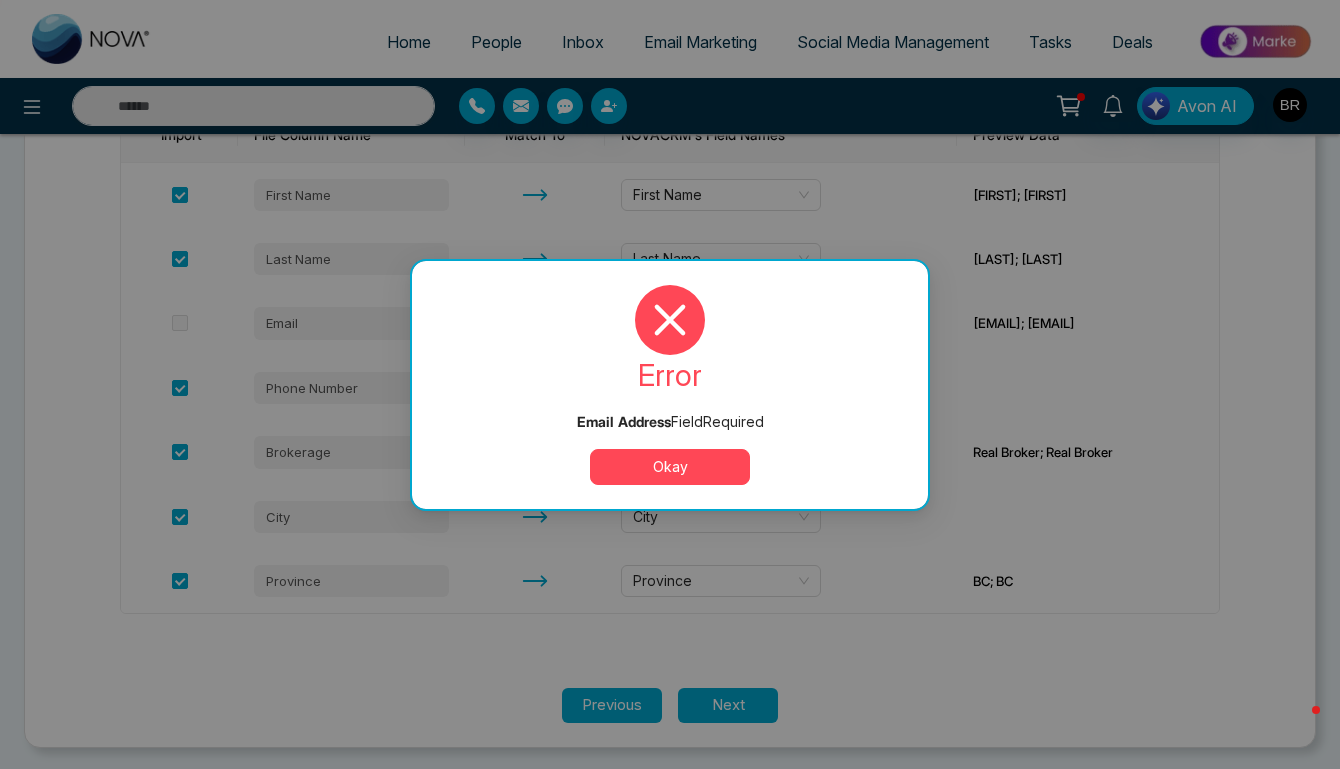 click on "Okay" at bounding box center (670, 467) 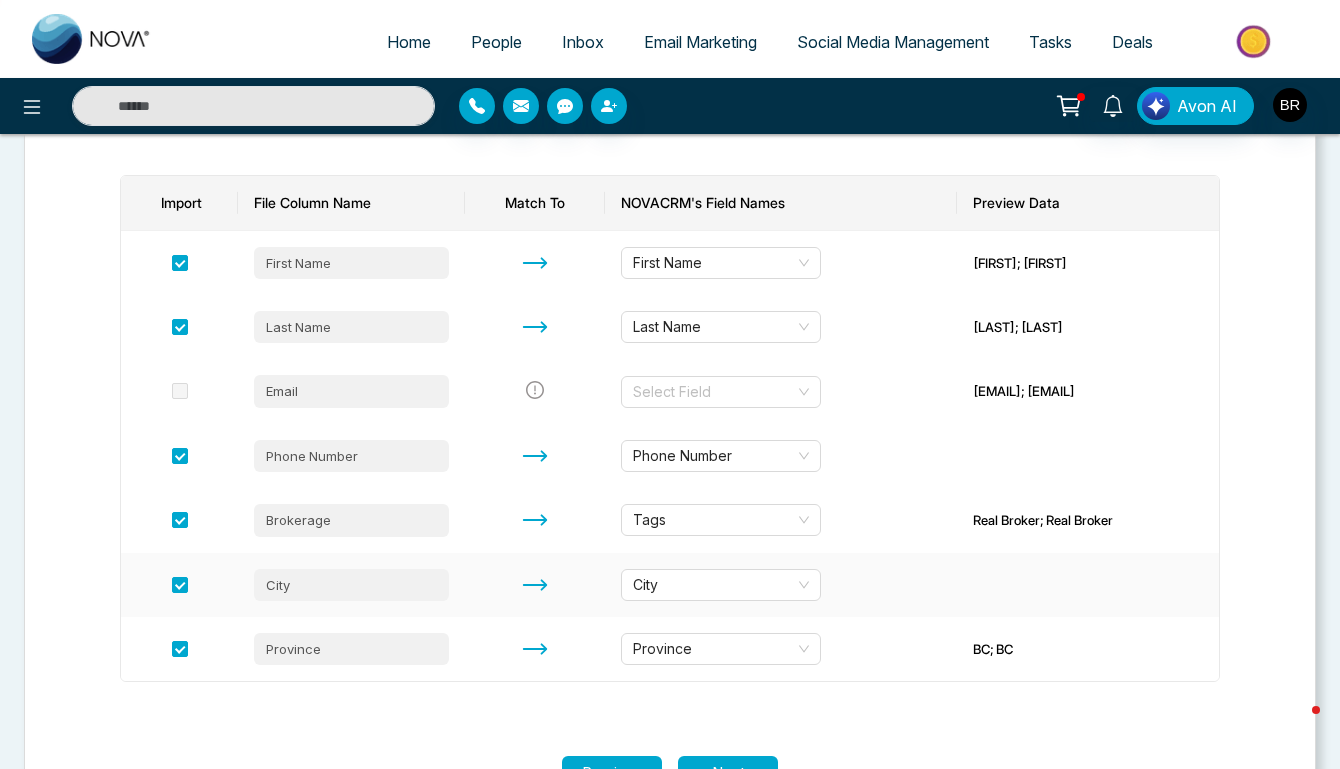 scroll, scrollTop: 113, scrollLeft: 0, axis: vertical 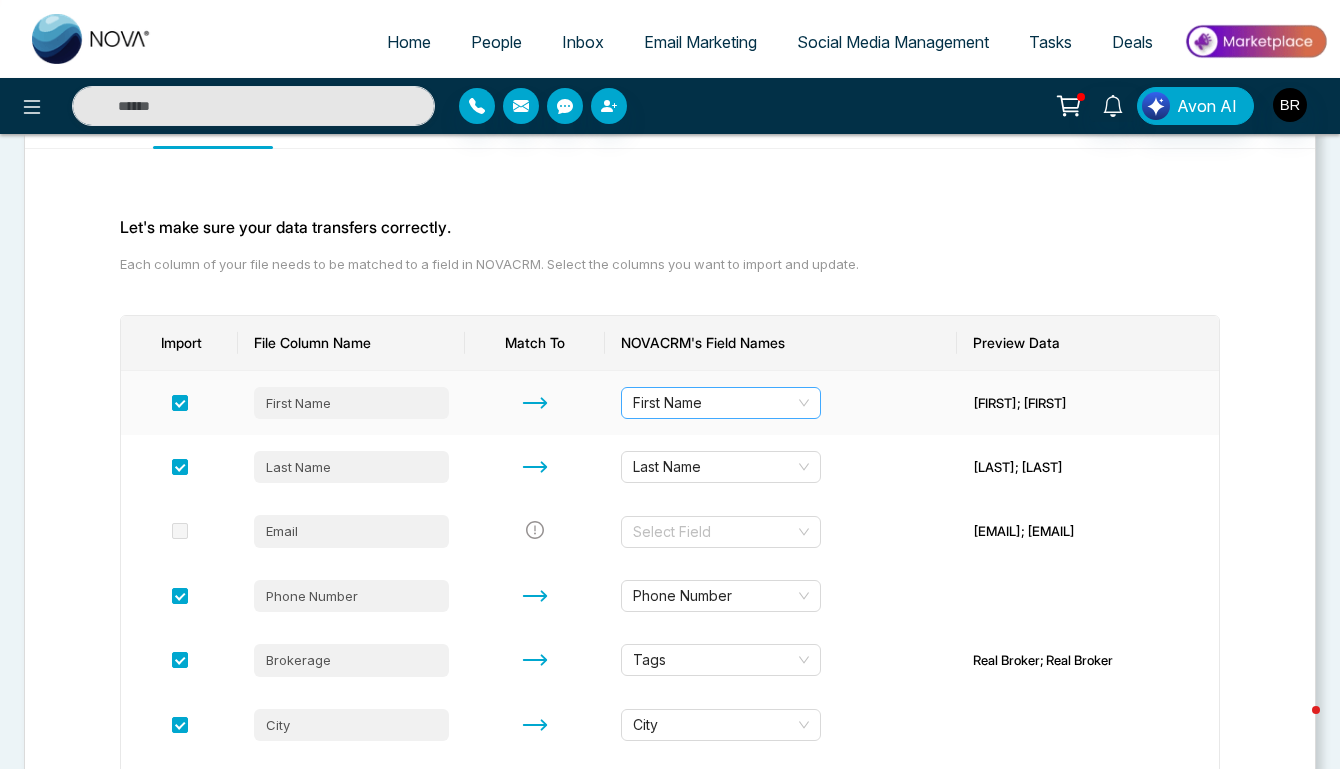 click on "First Name" at bounding box center (721, 403) 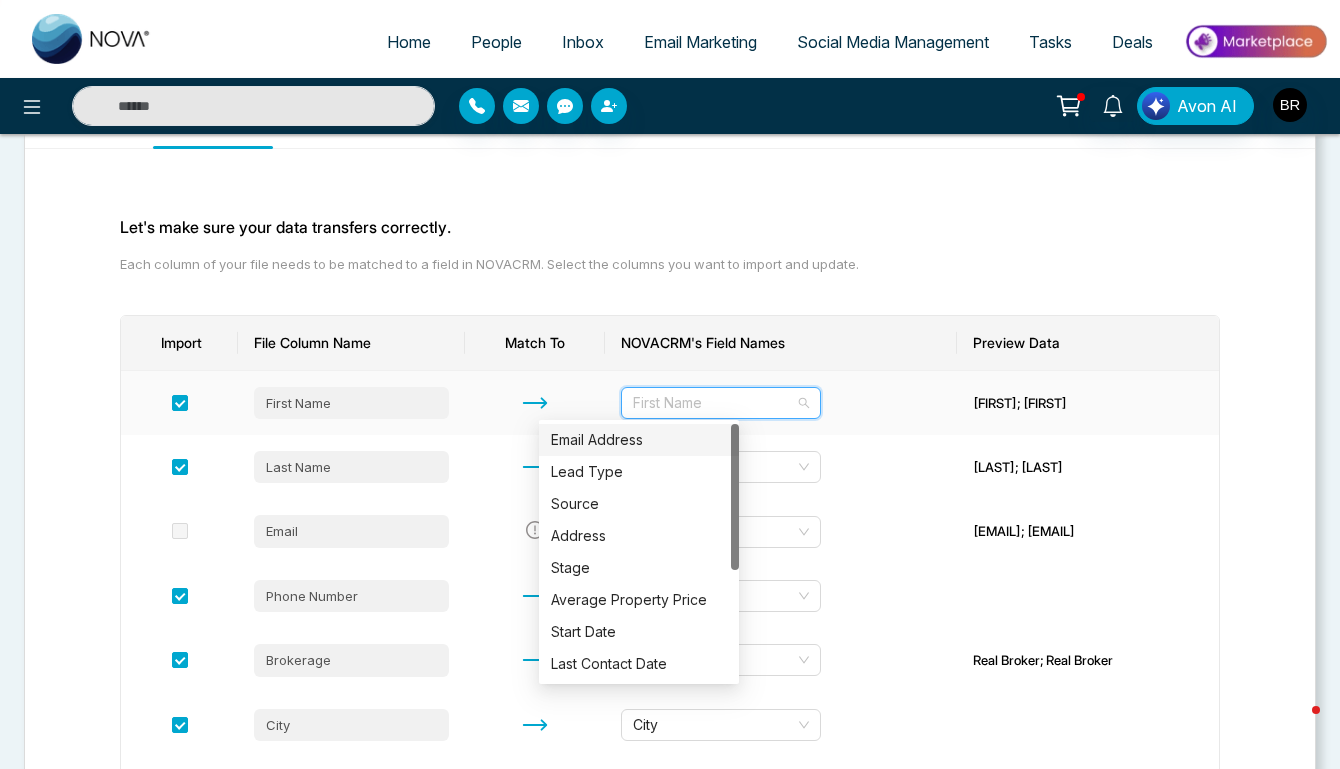 click on "First Name" at bounding box center [721, 403] 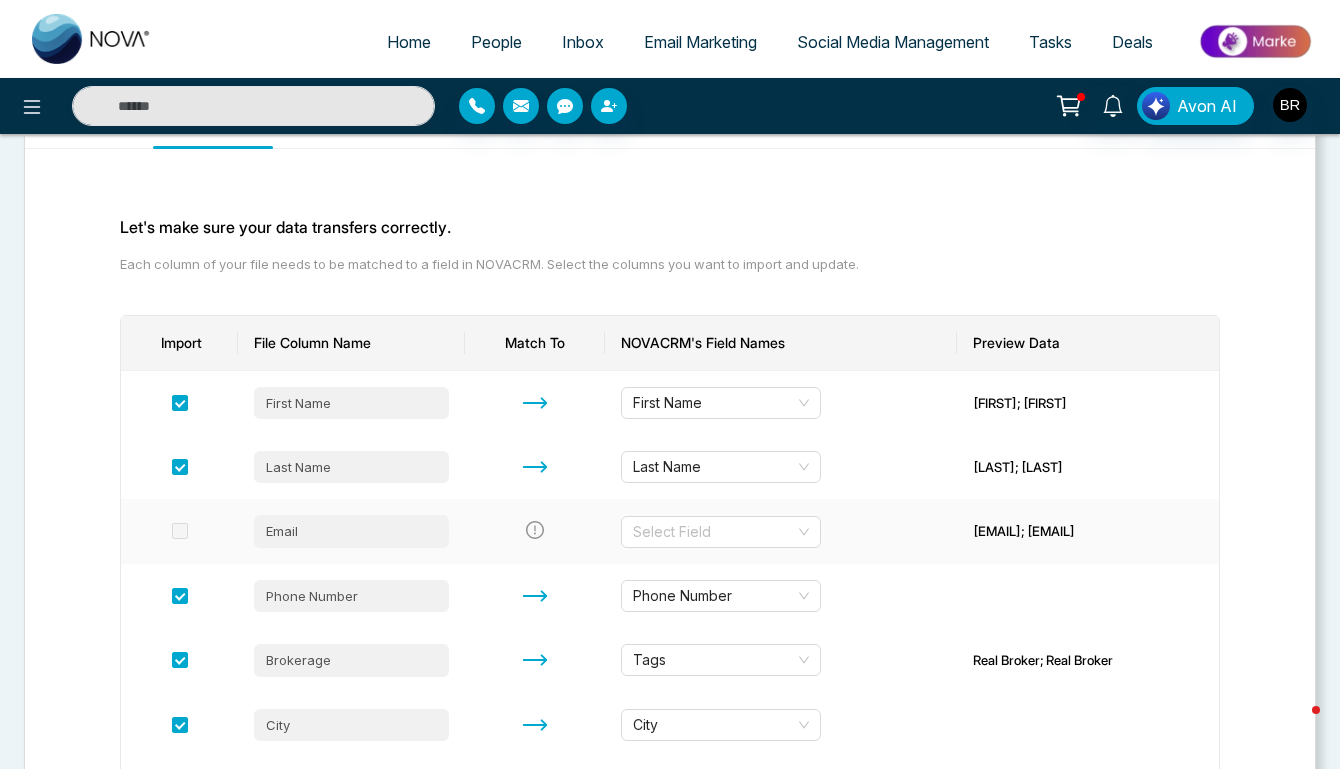 click on "Select Field" at bounding box center [781, 531] 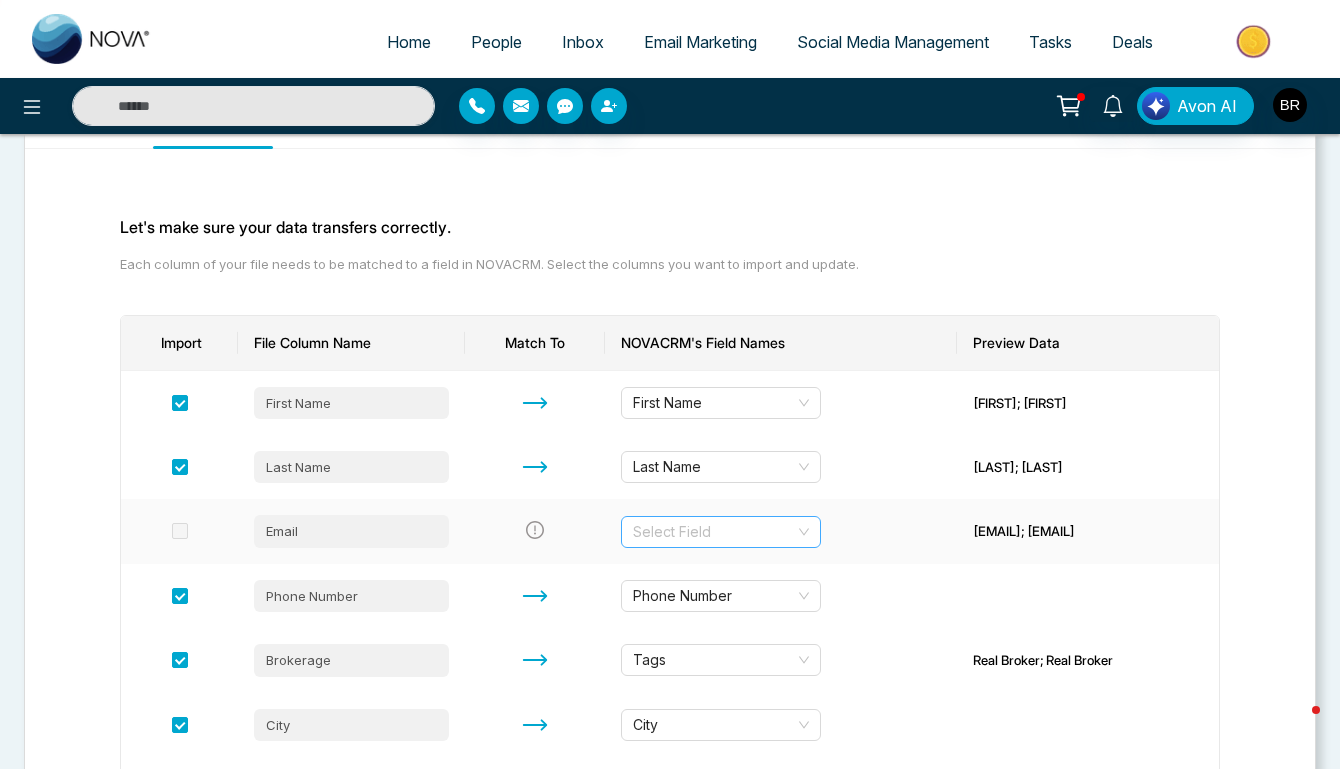click at bounding box center [714, 532] 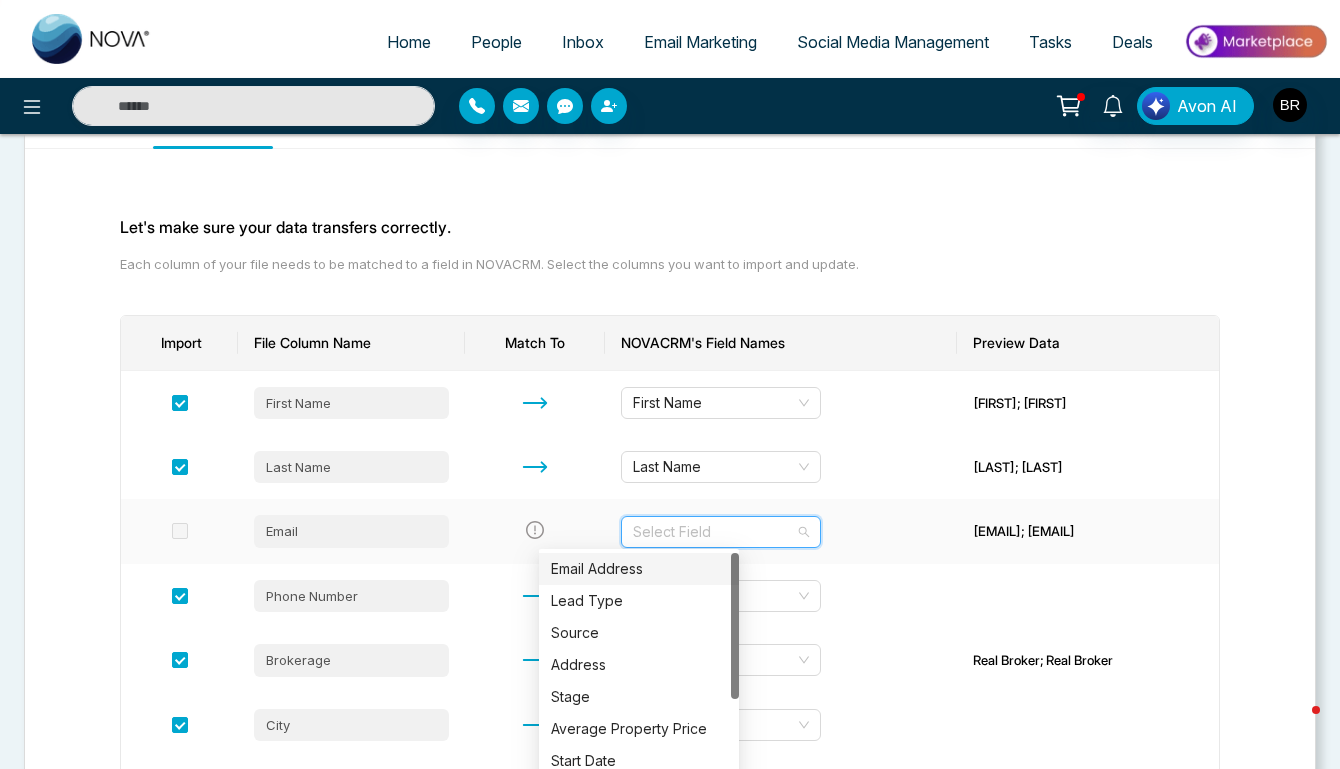 click on "Email Address" at bounding box center [639, 569] 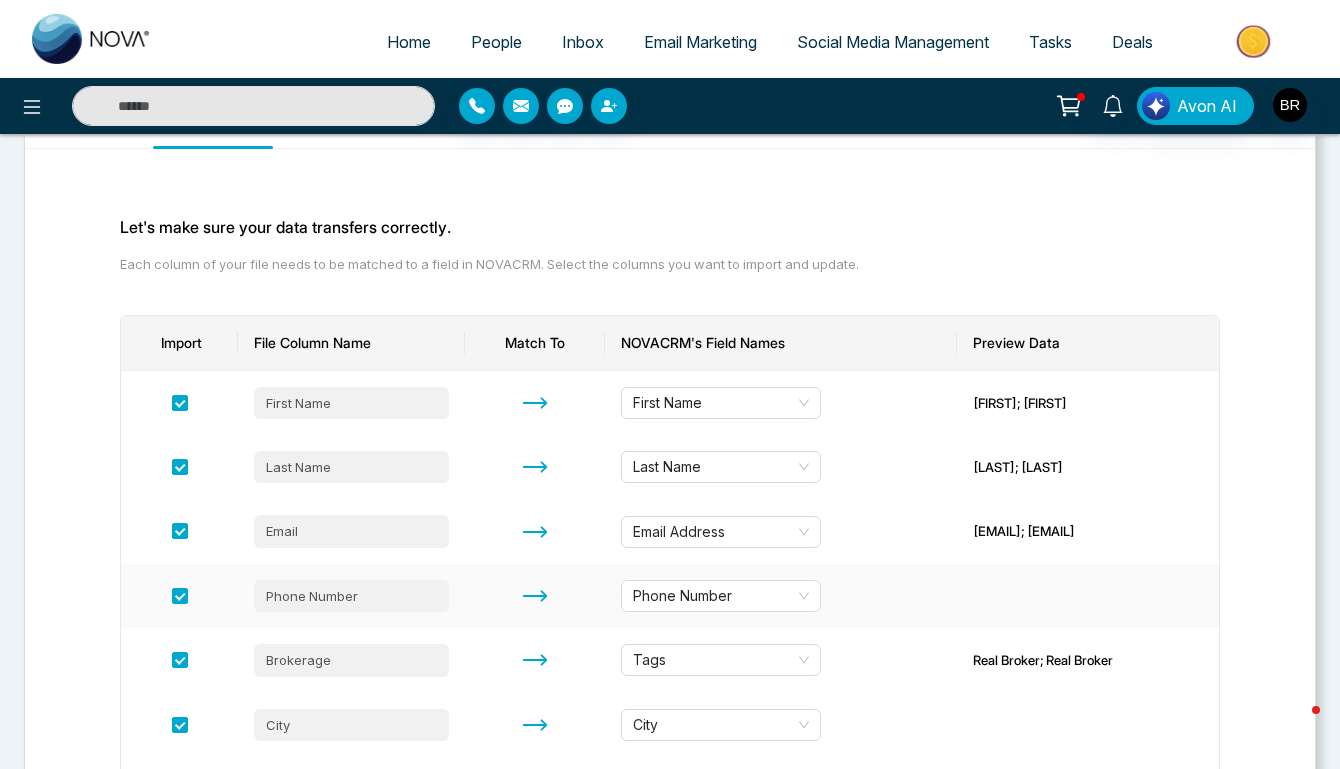 click at bounding box center (535, 596) 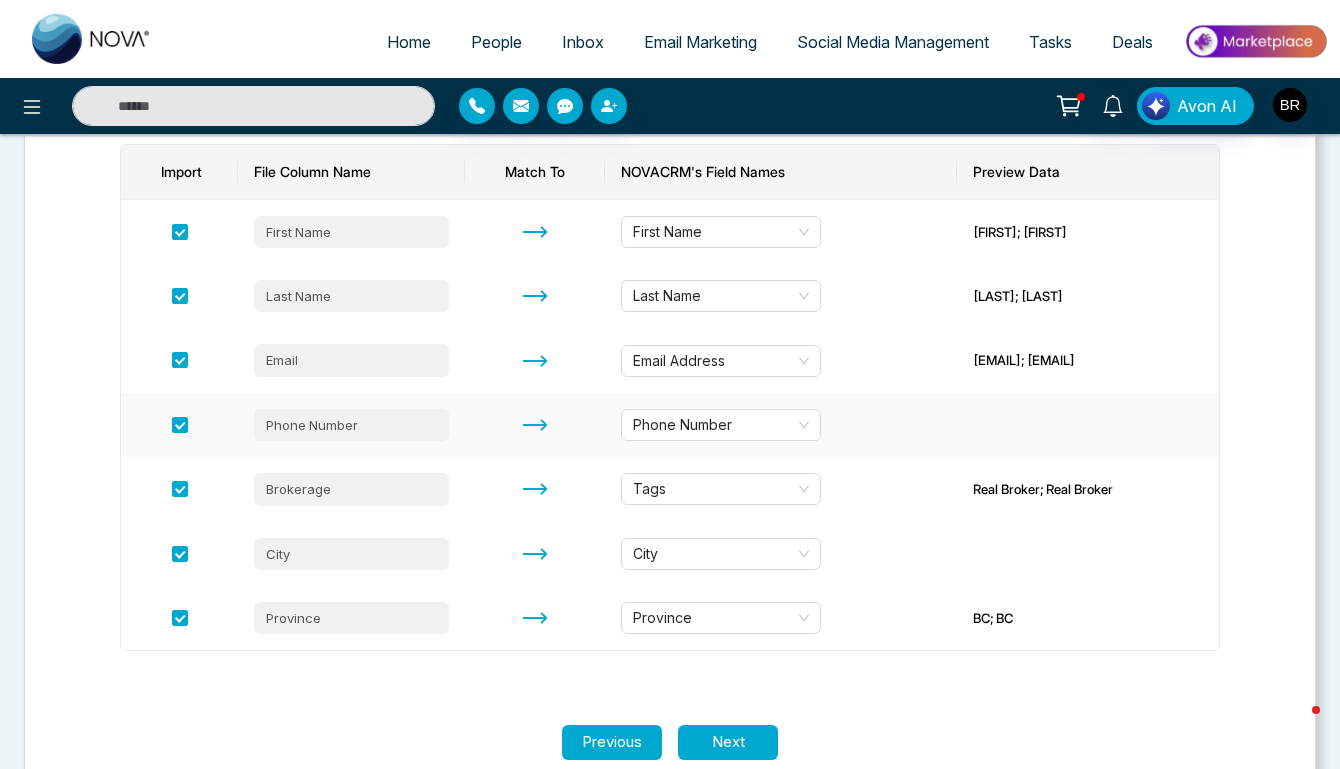 scroll, scrollTop: 321, scrollLeft: 0, axis: vertical 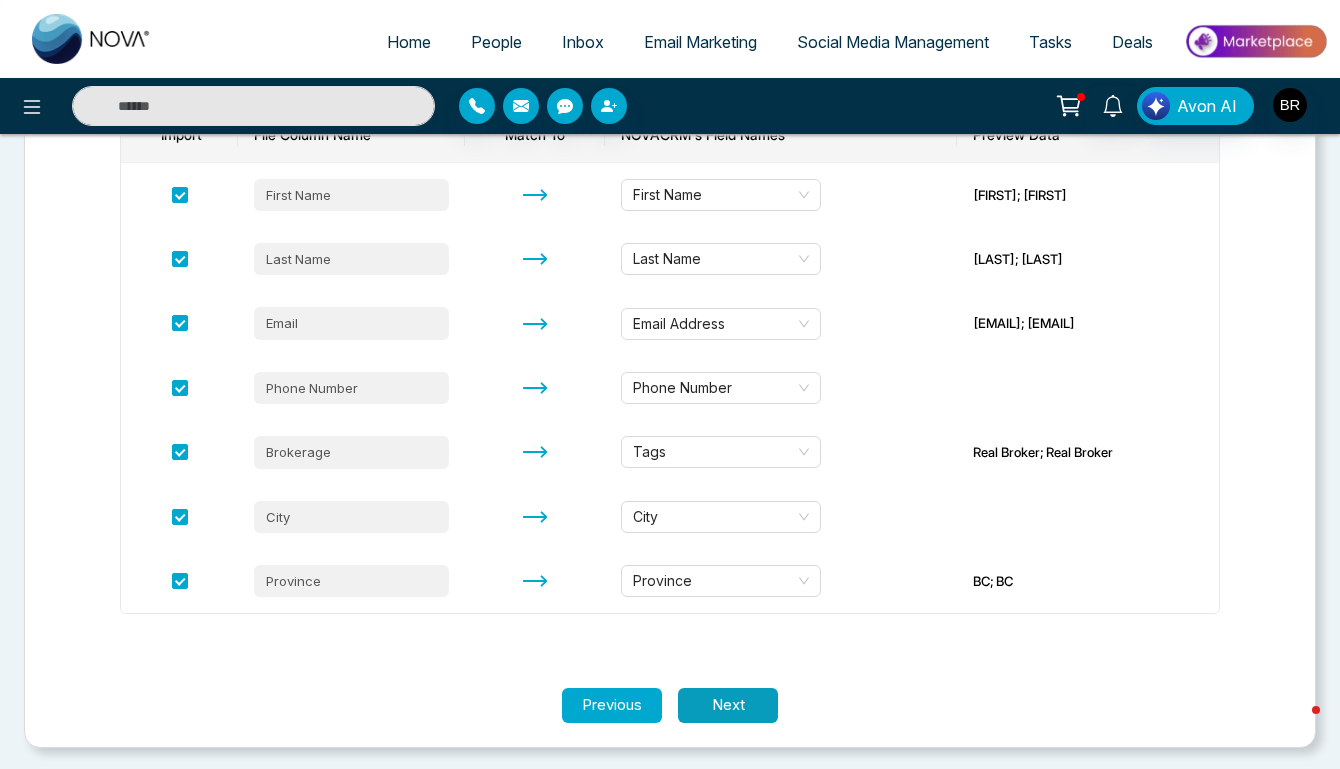 click on "Next" at bounding box center (728, 705) 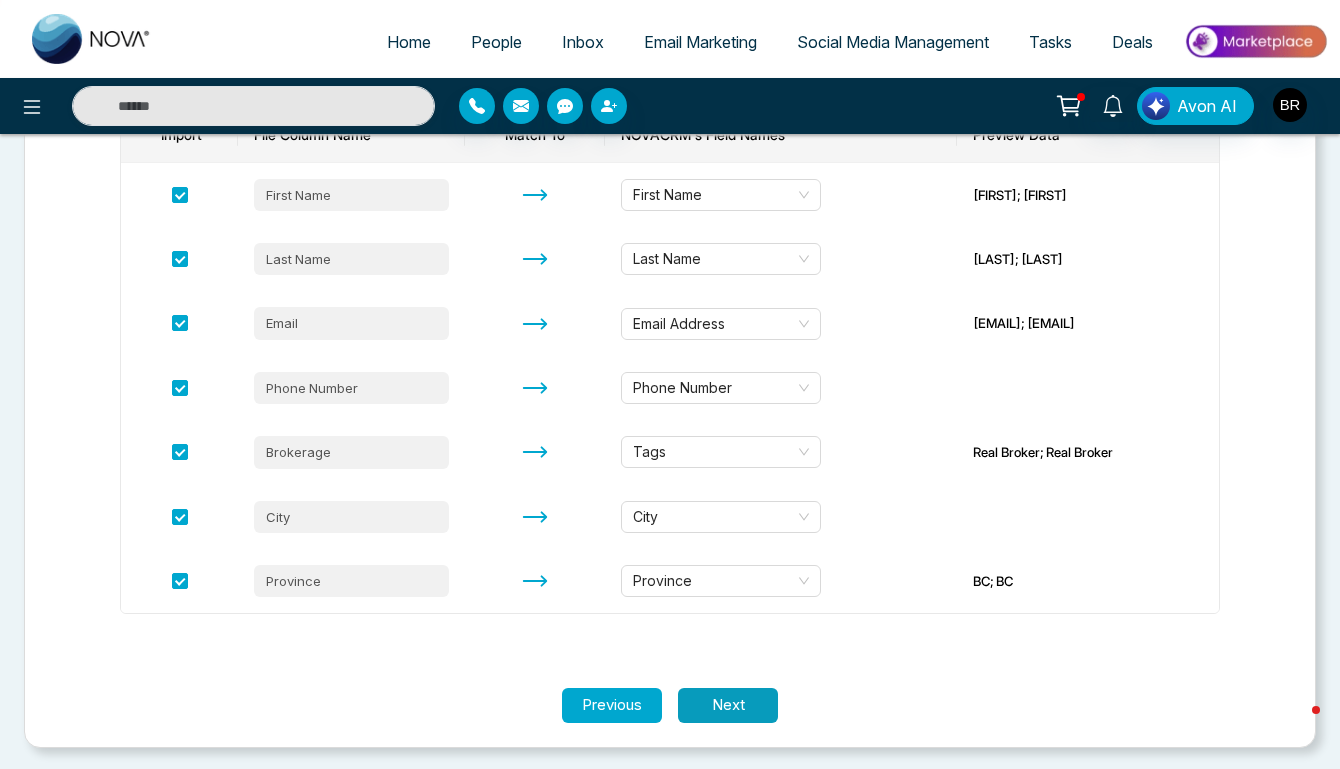 scroll, scrollTop: 0, scrollLeft: 0, axis: both 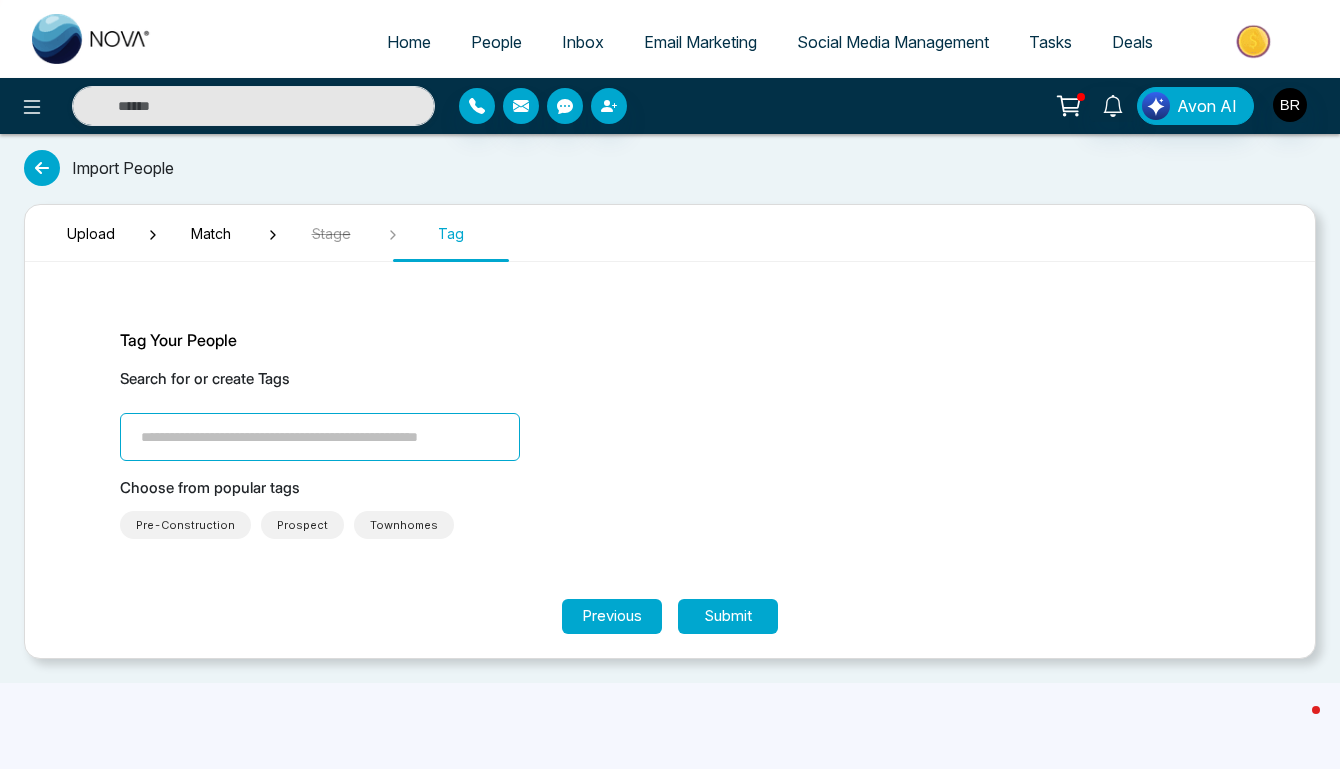 click at bounding box center (320, 437) 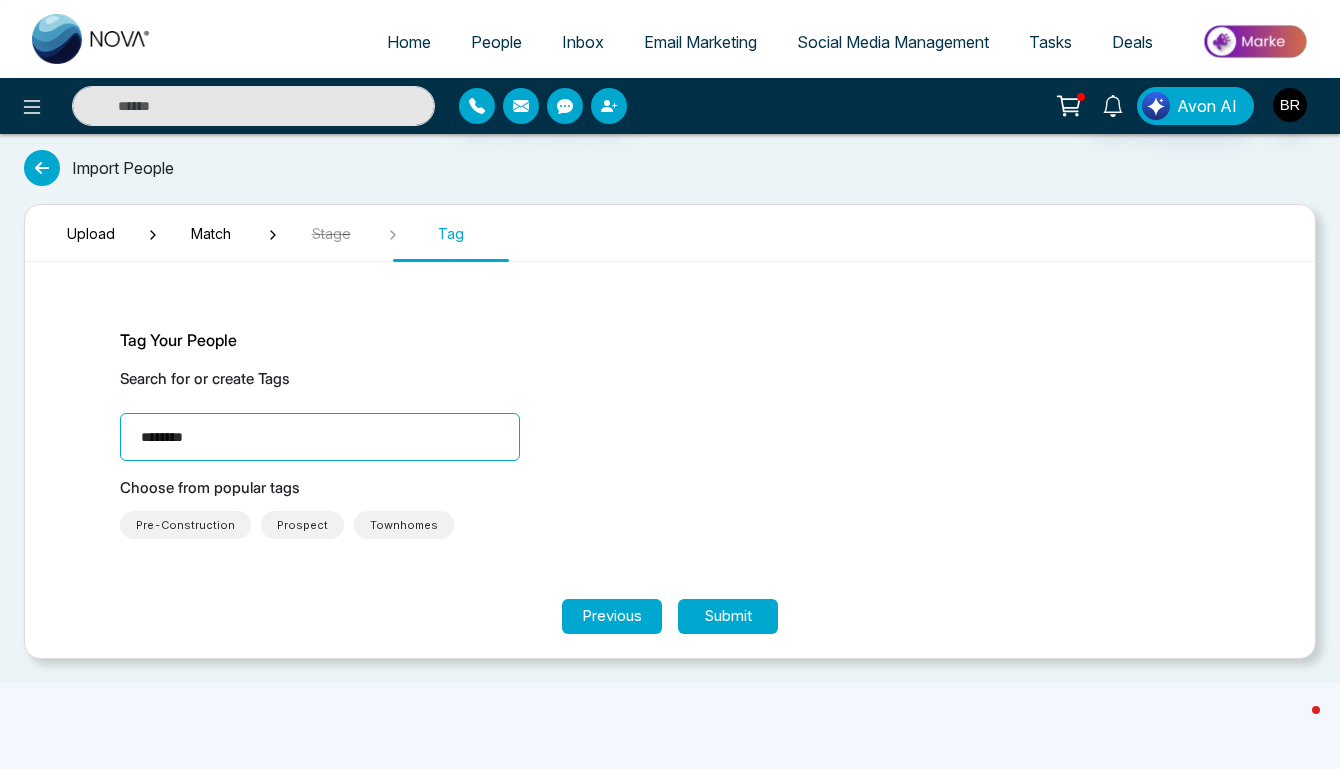 type on "*******" 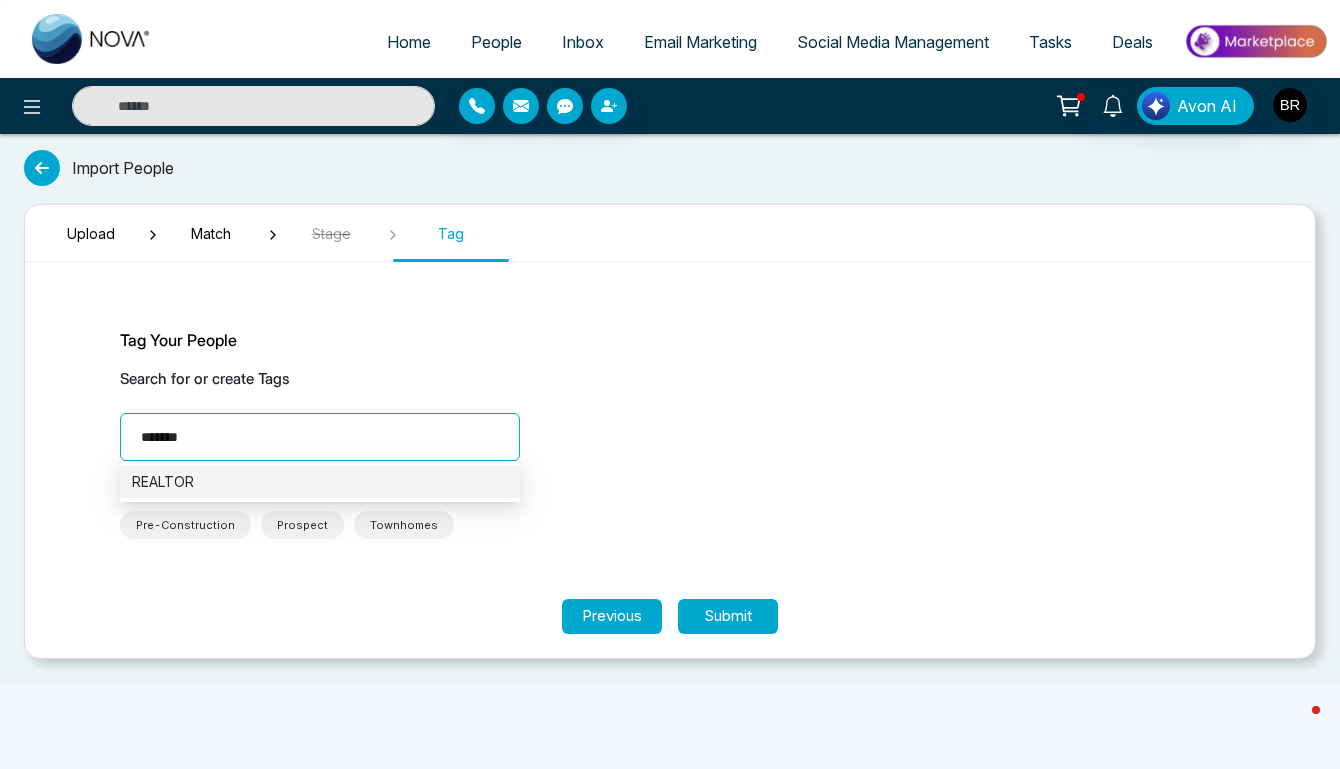 click on "REALTOR" at bounding box center [320, 482] 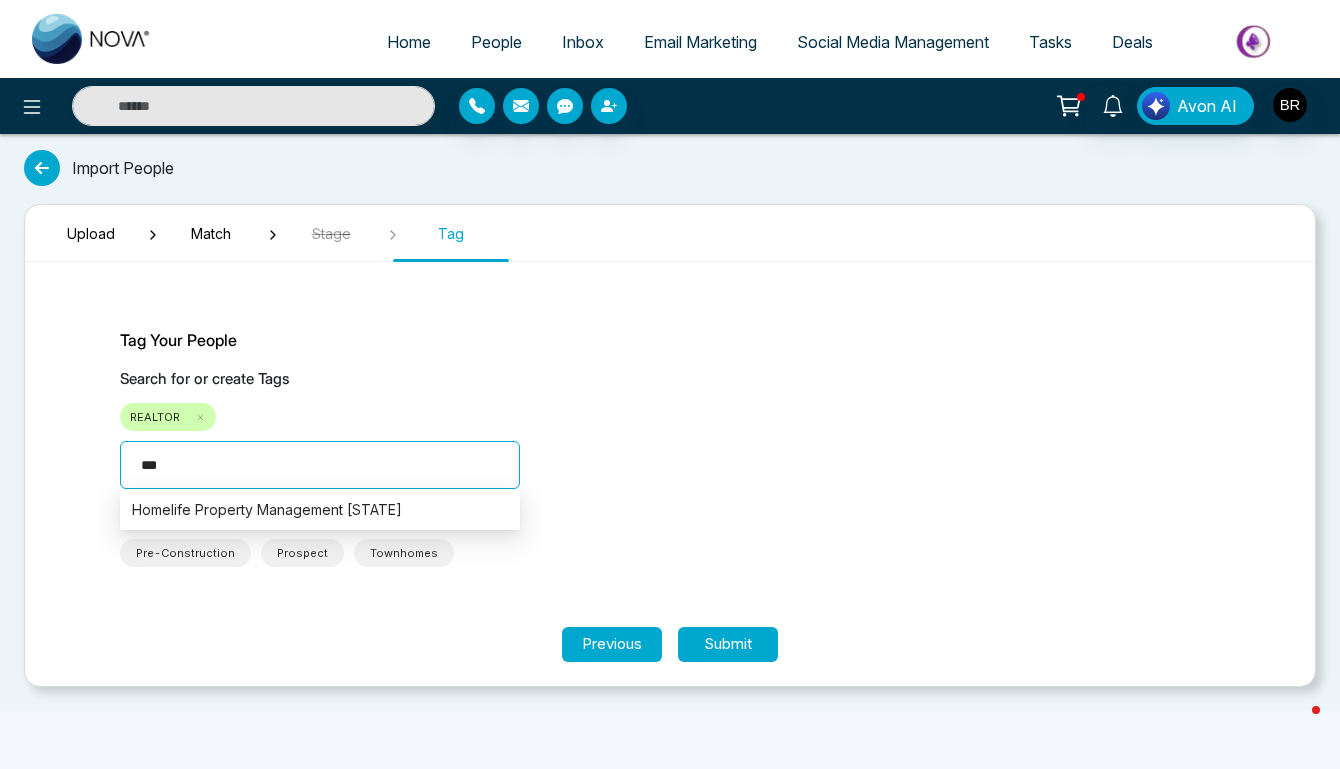 type on "**" 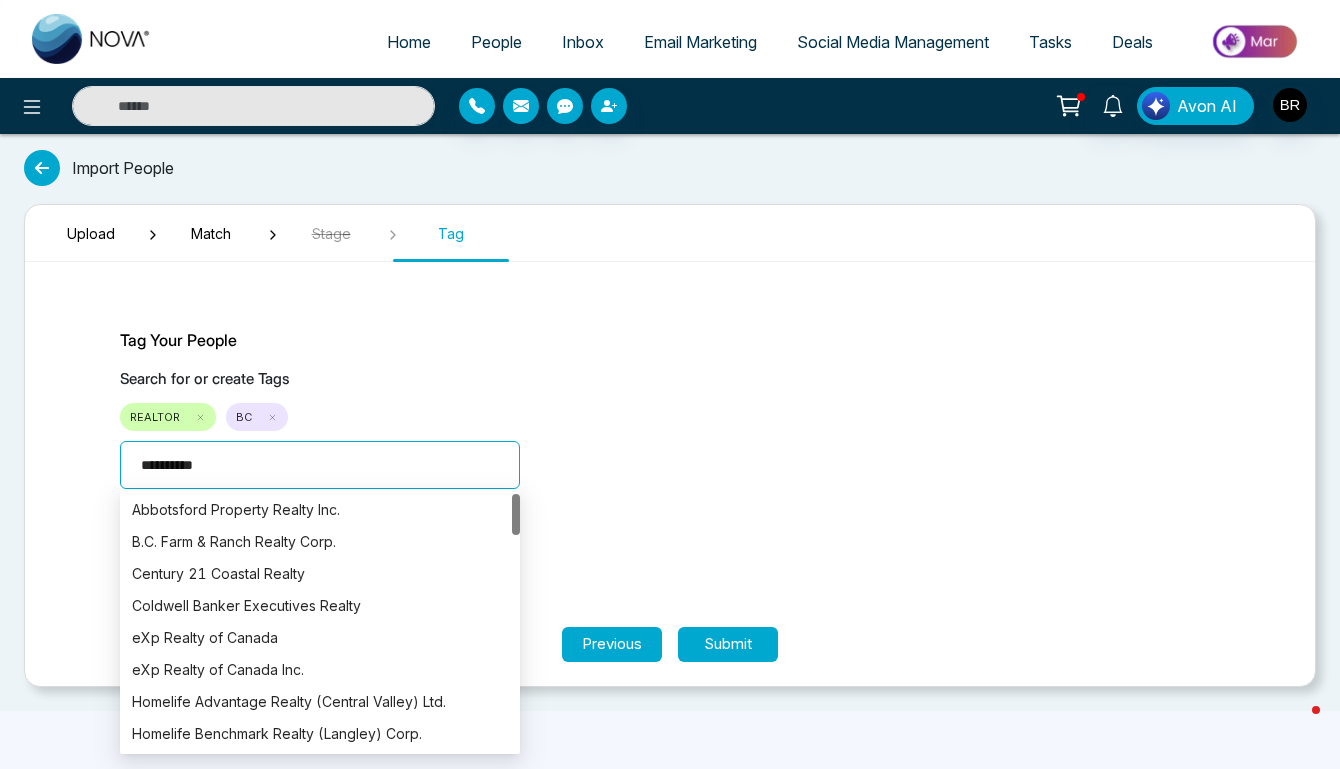 type on "**********" 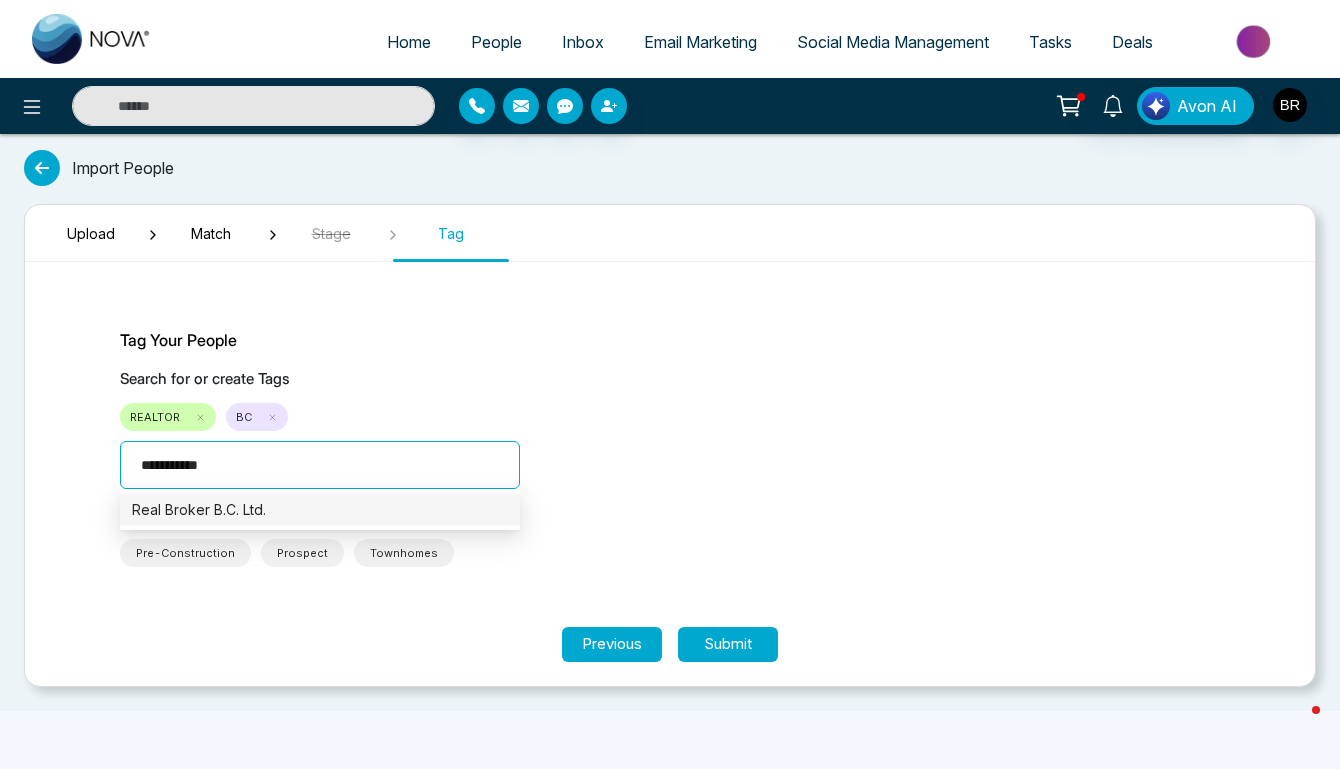 click on "Real Broker B.C. Ltd." at bounding box center [320, 510] 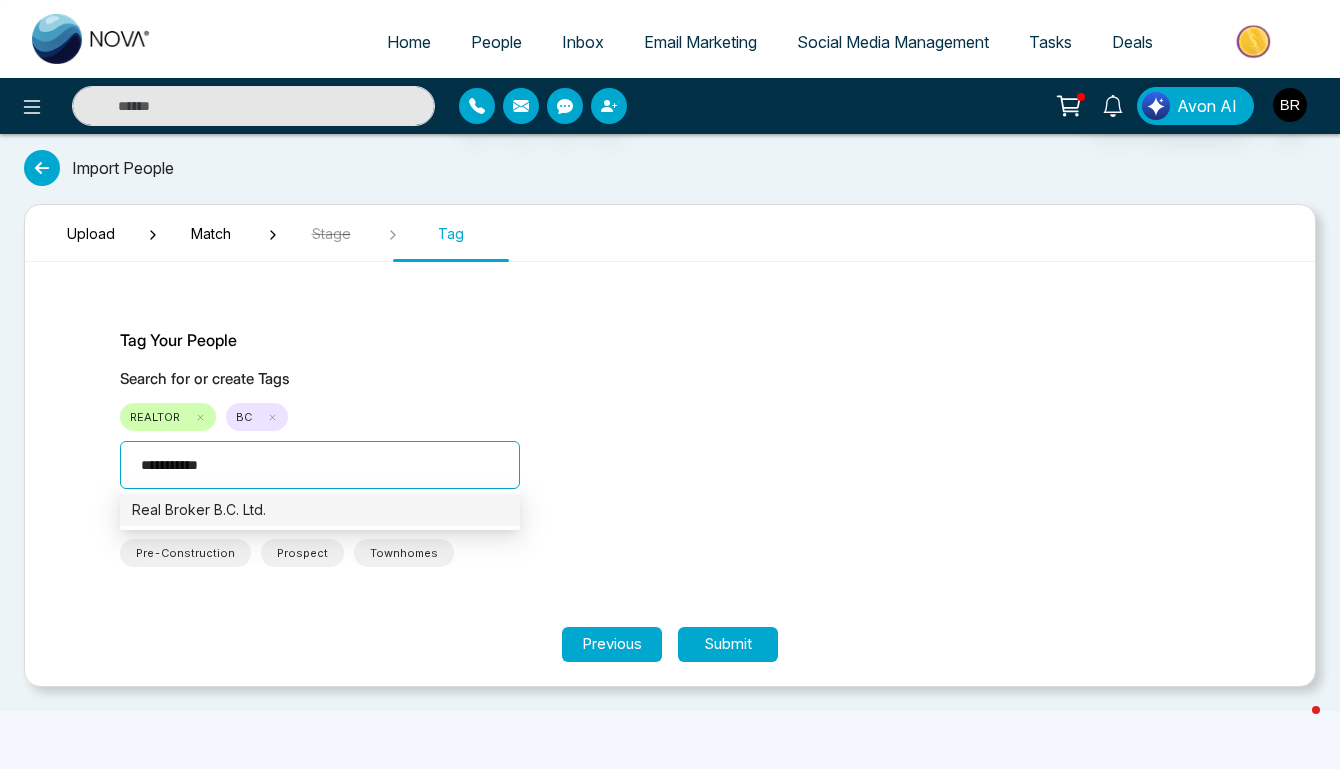 type 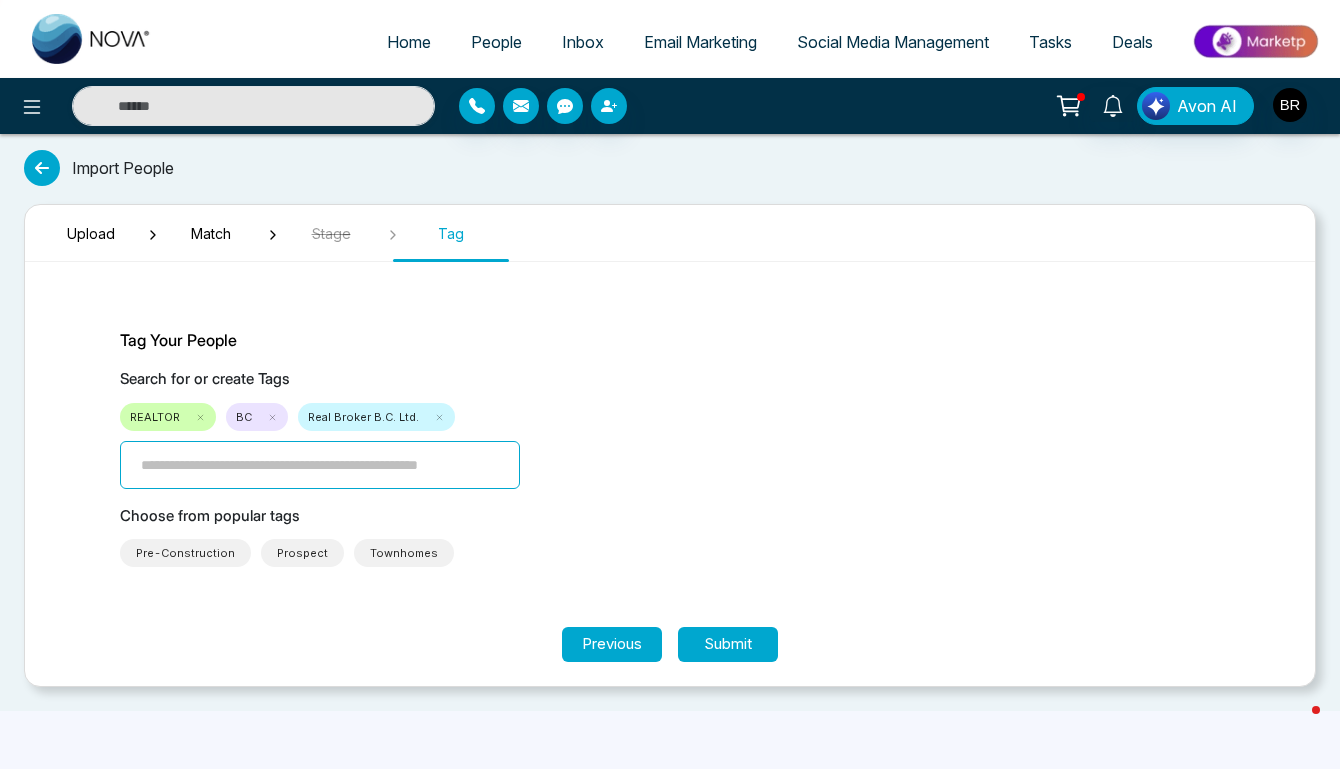 click on "Search for or create Tags REALTOR [STATE] Real Broker B.C. Ltd." at bounding box center [670, 428] 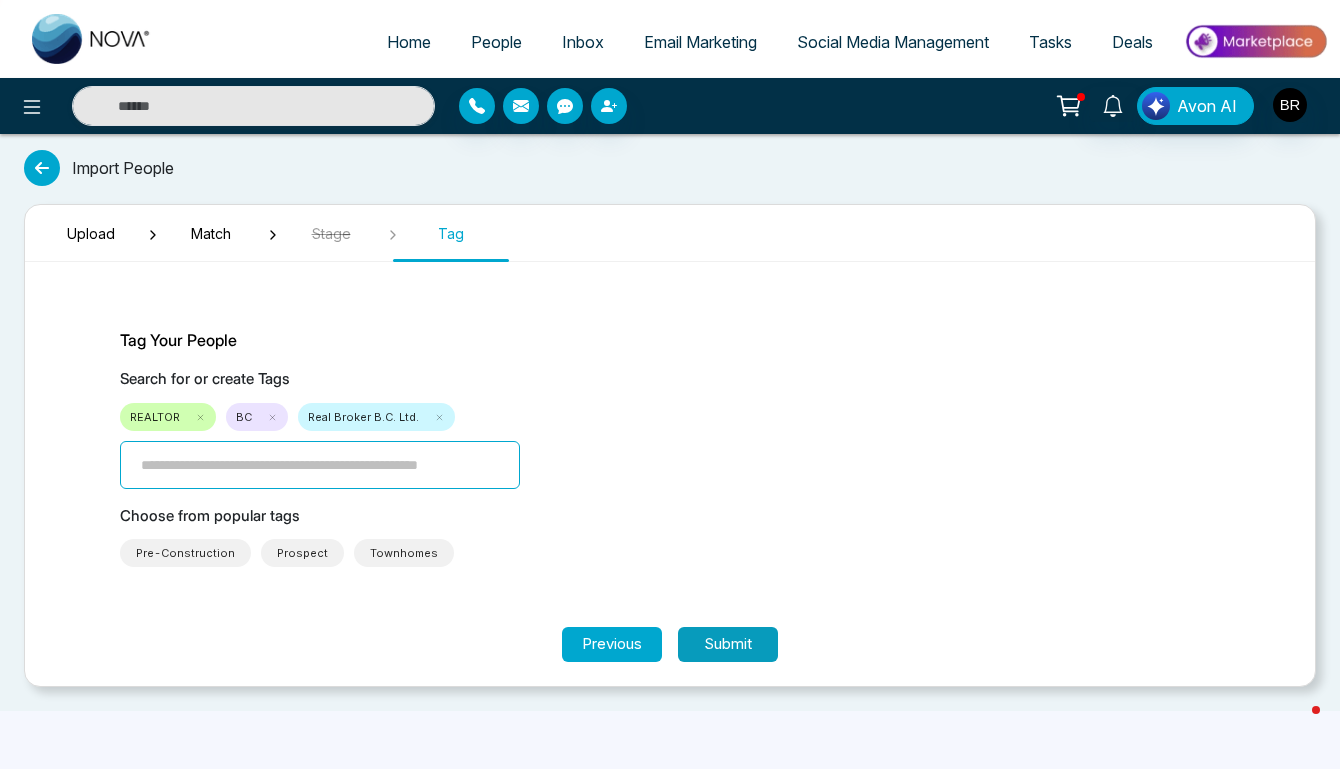 click on "Submit" at bounding box center [728, 644] 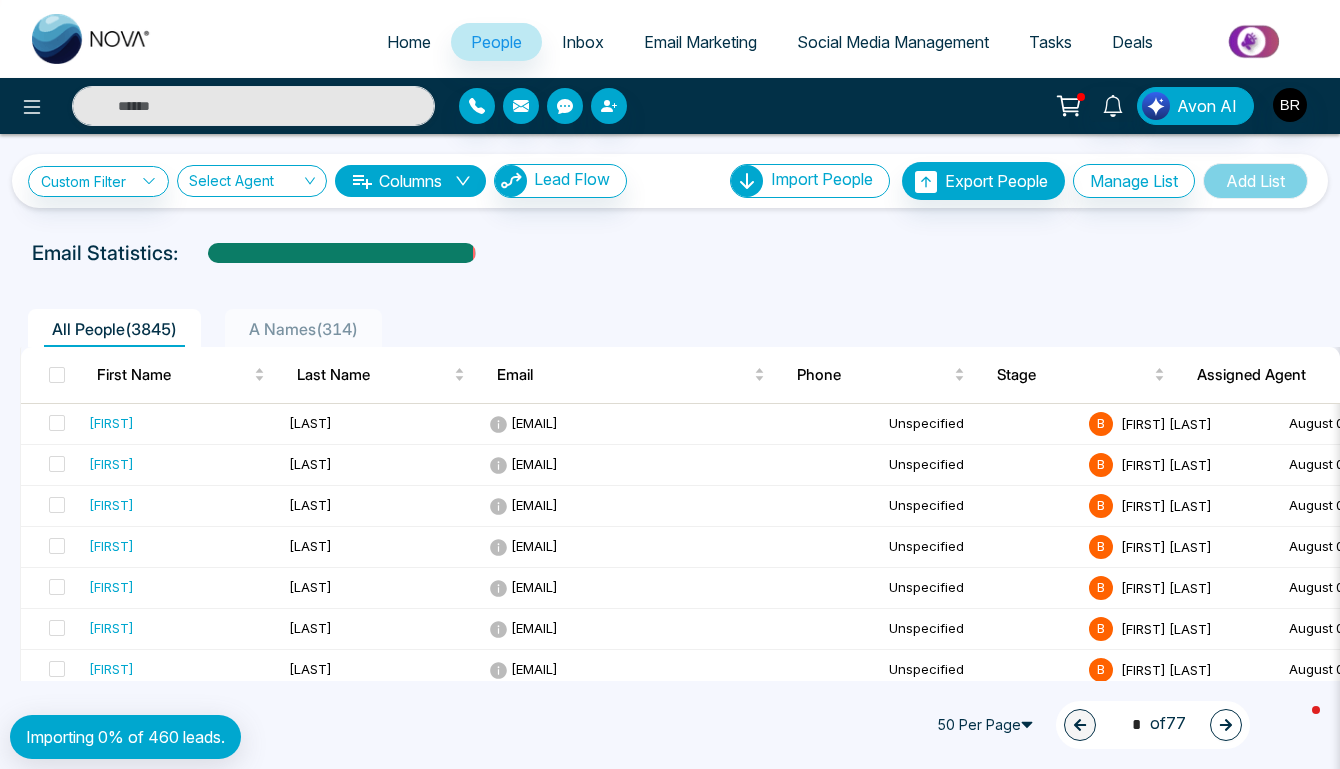click on "Email Statistics:" at bounding box center [670, 253] 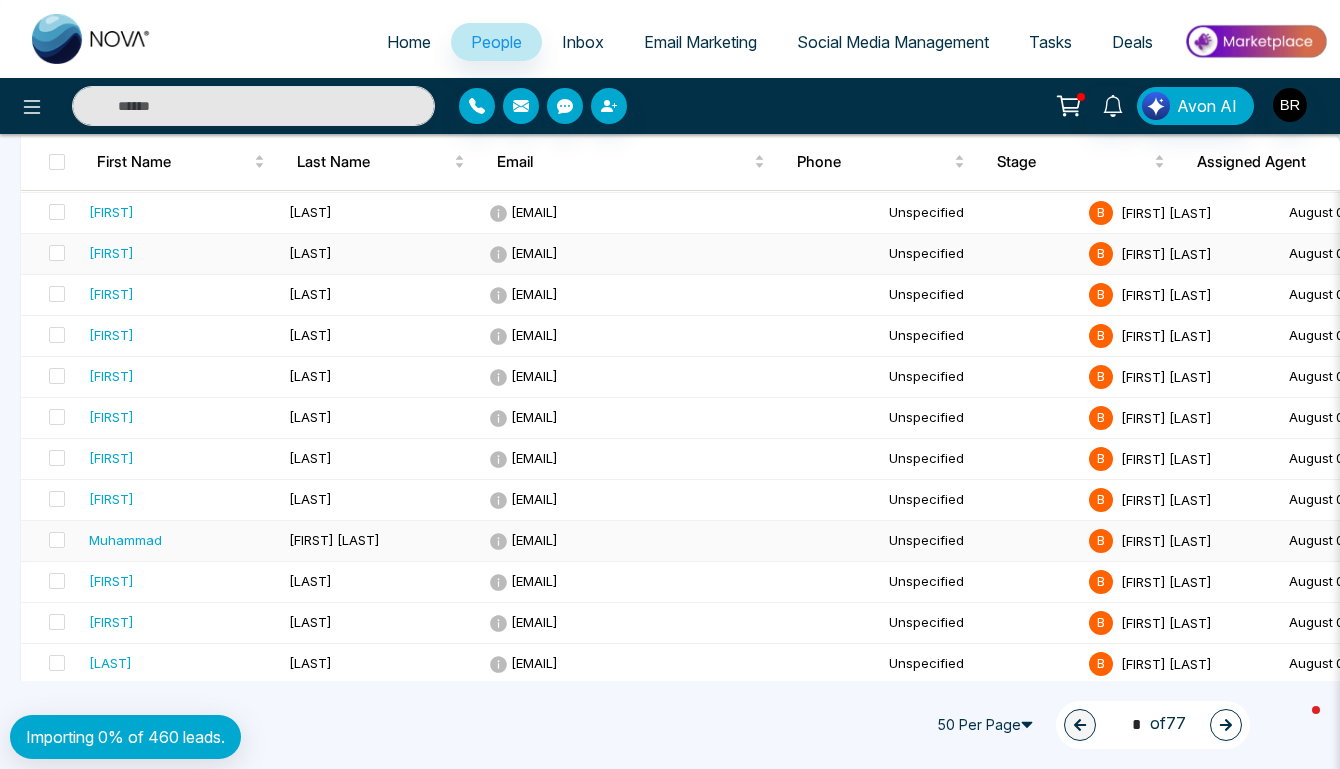 scroll, scrollTop: 0, scrollLeft: 0, axis: both 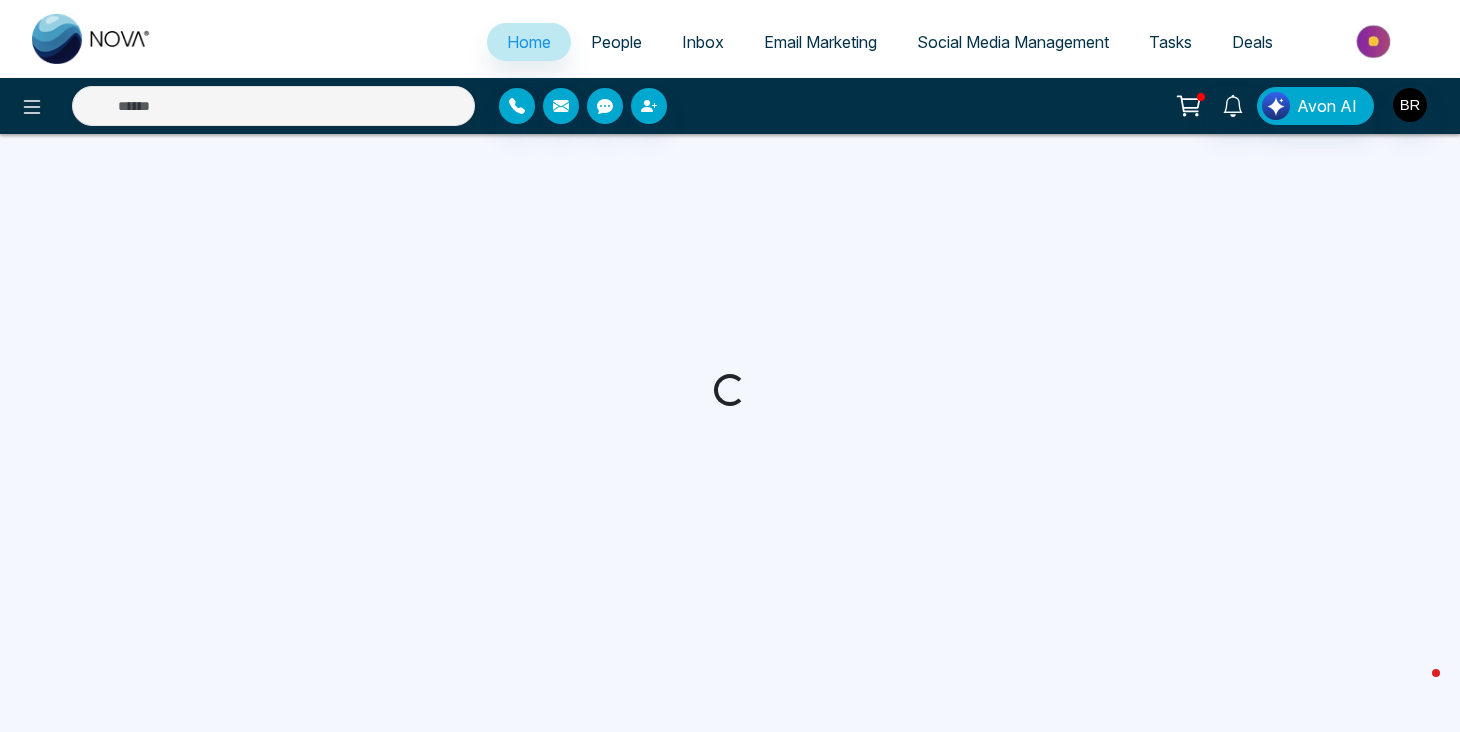 select on "*" 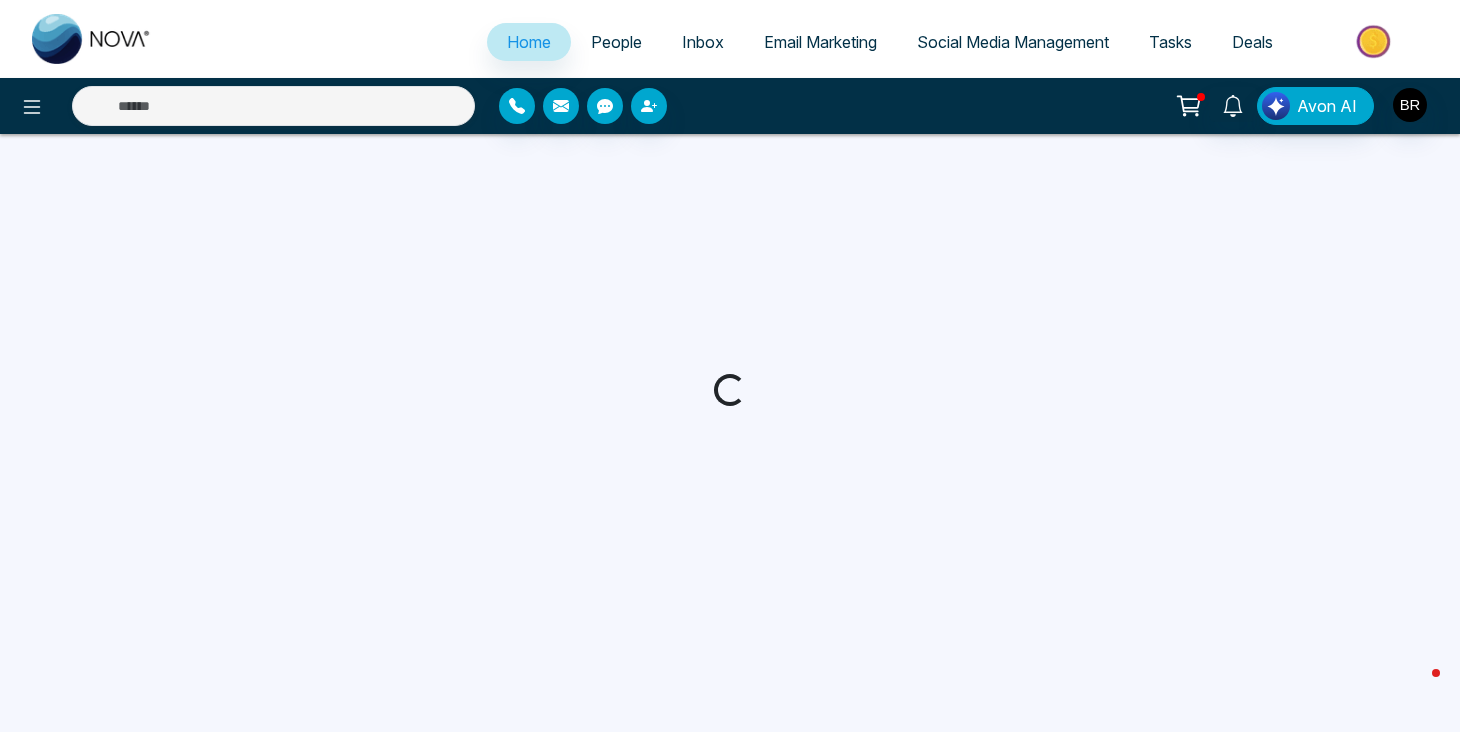 select on "*" 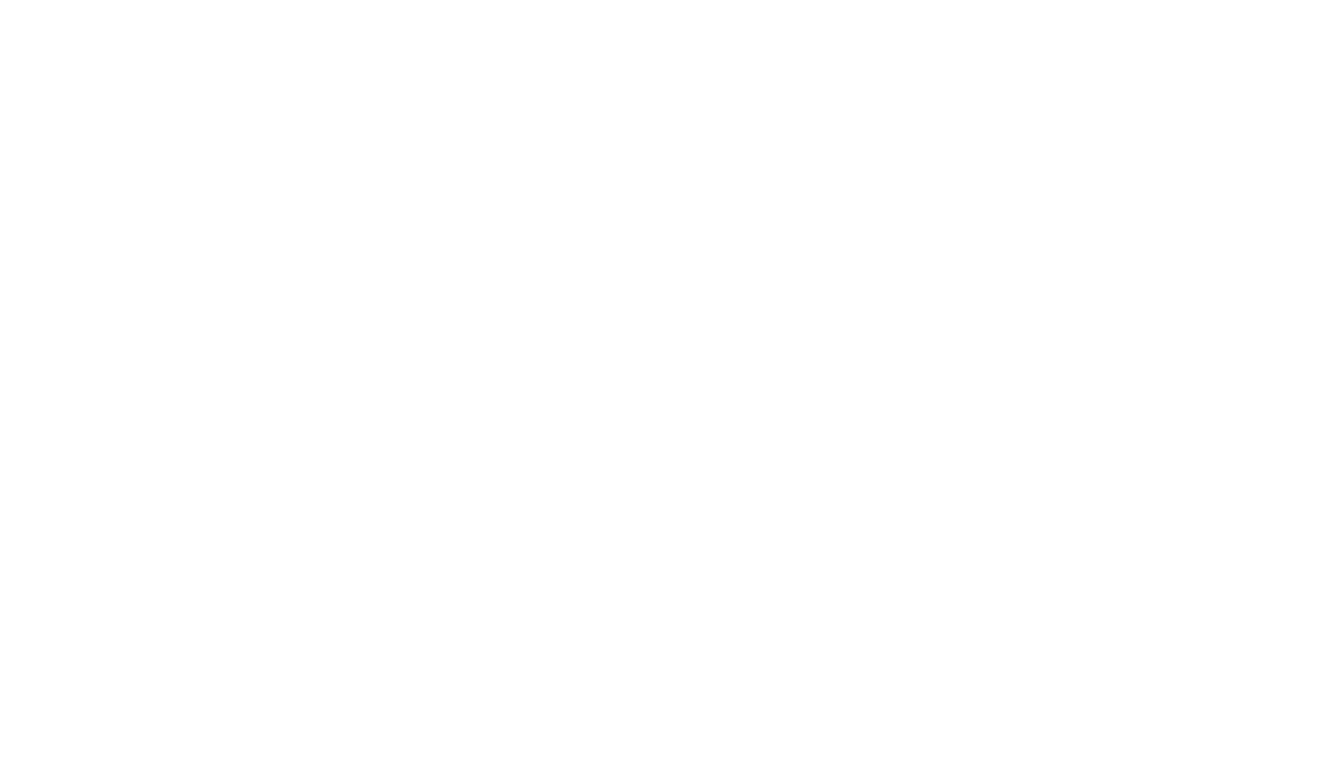scroll, scrollTop: 0, scrollLeft: 0, axis: both 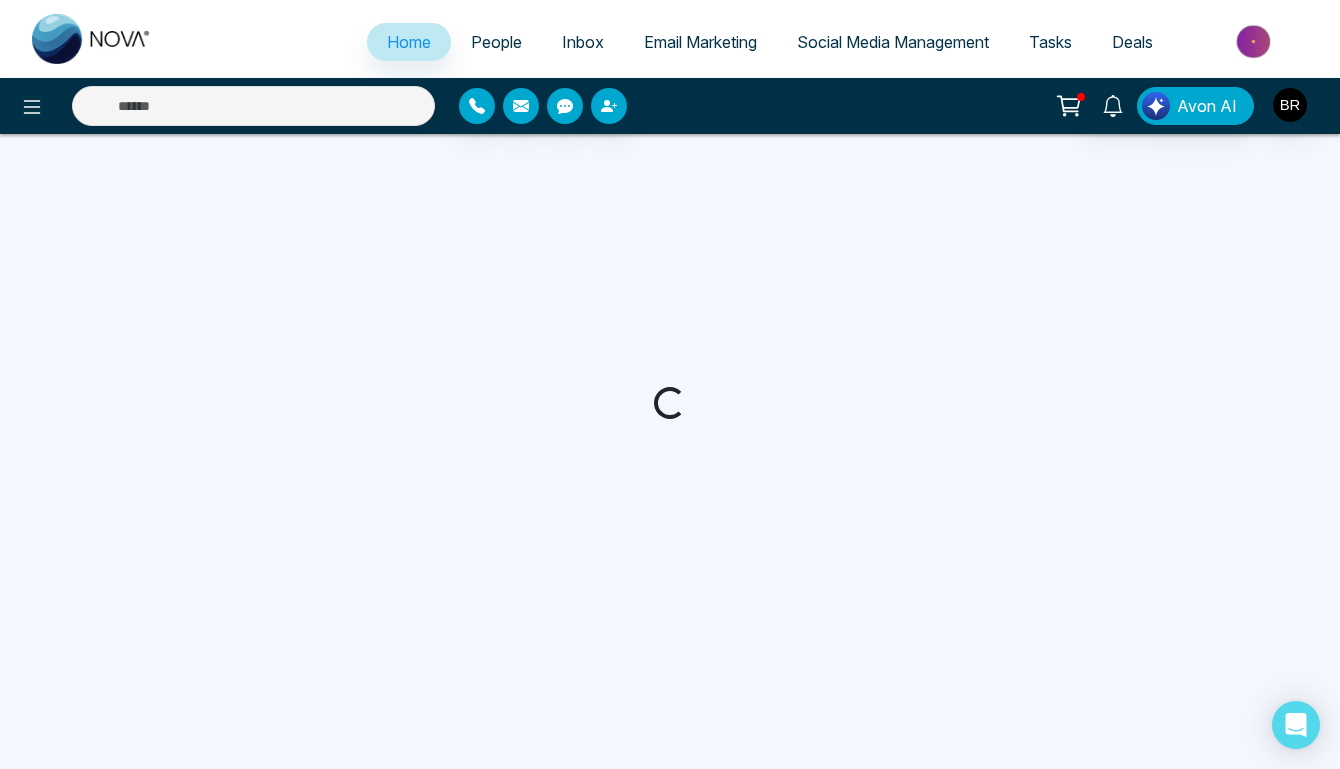 select on "*" 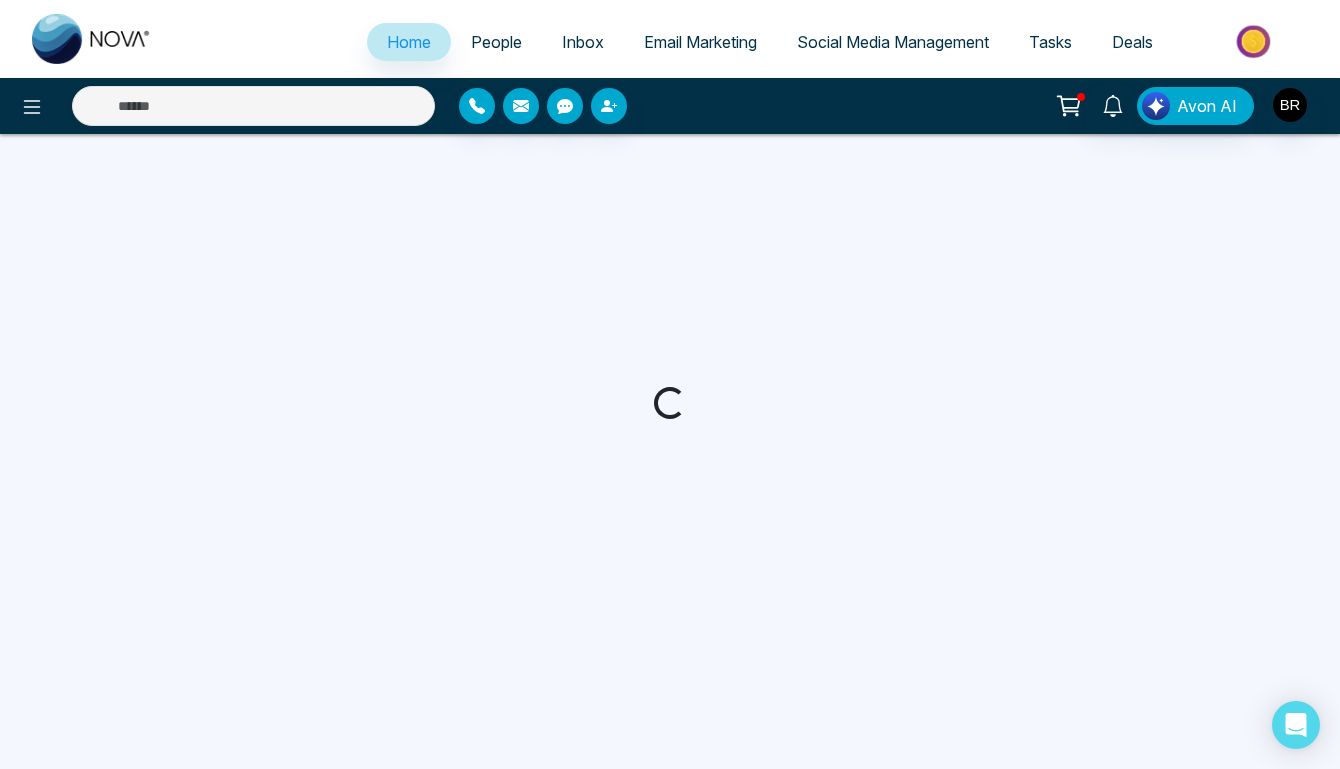 select on "*" 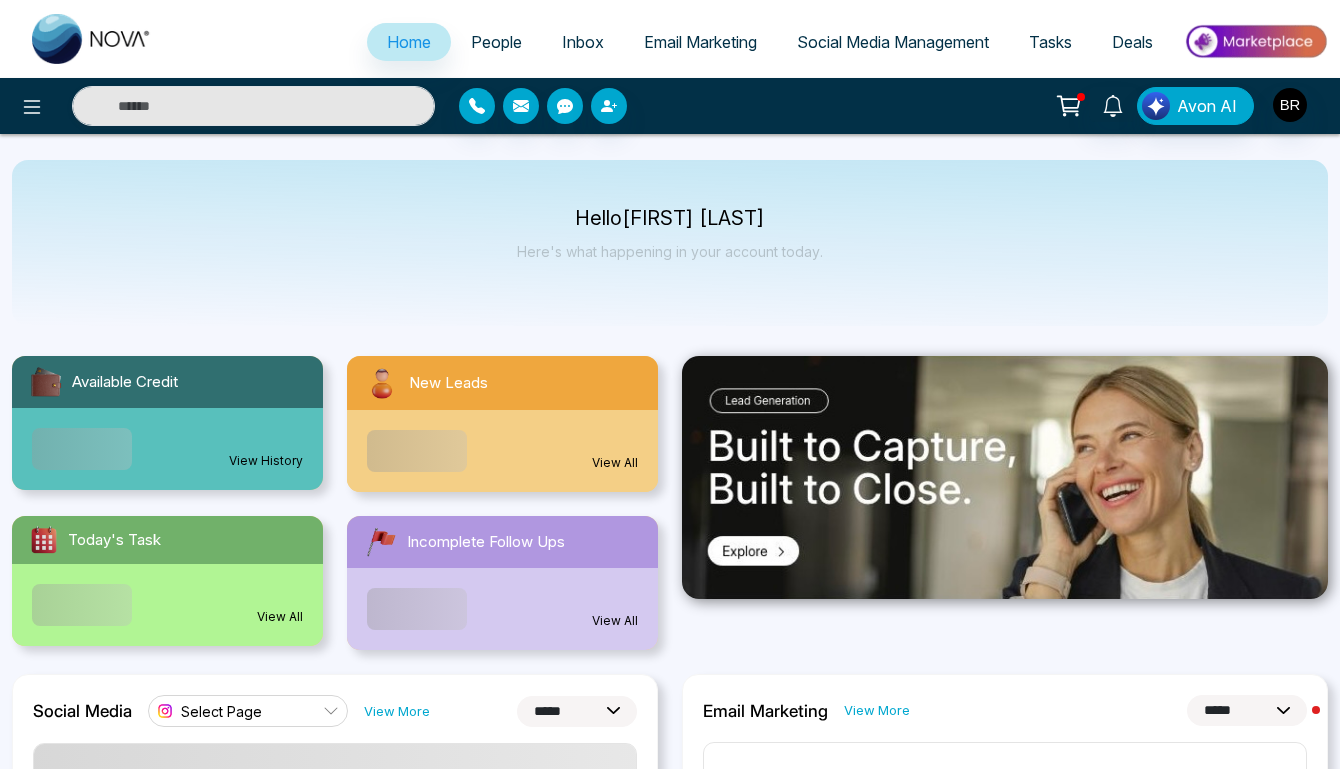 click on "People" at bounding box center (496, 42) 